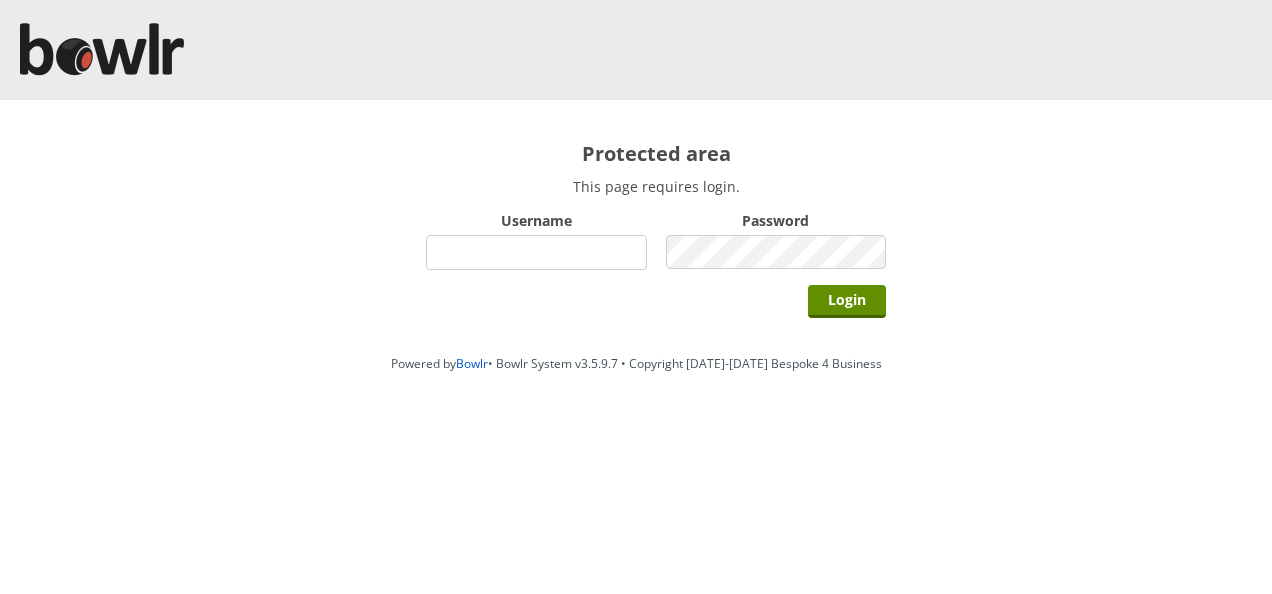 scroll, scrollTop: 0, scrollLeft: 0, axis: both 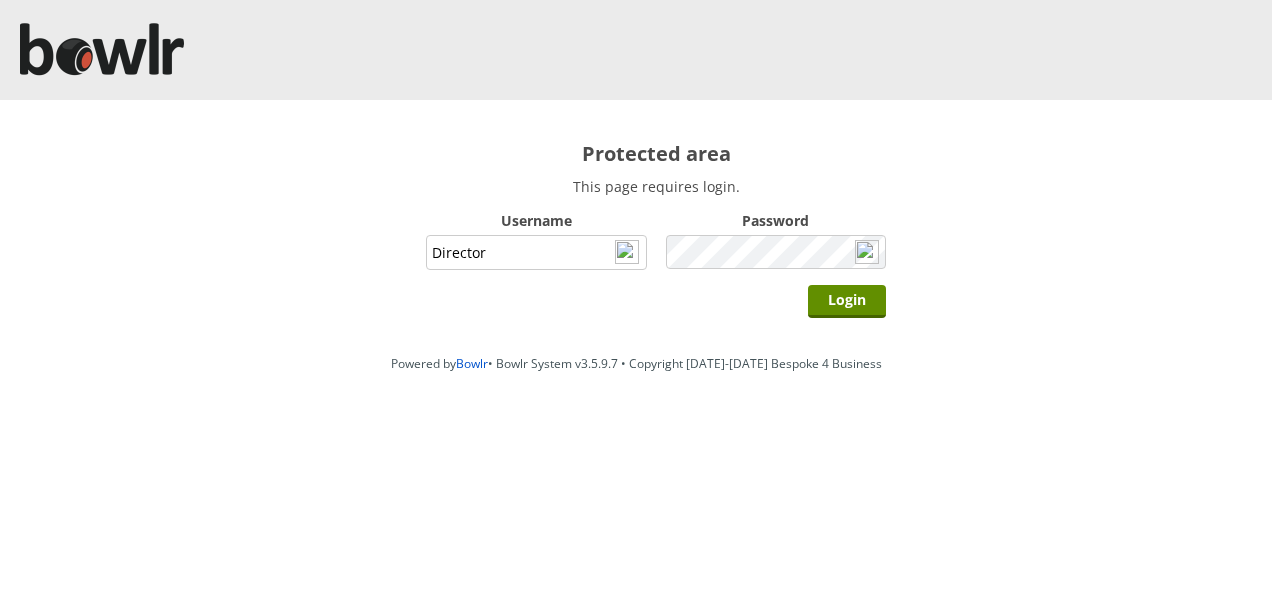 type on "Director" 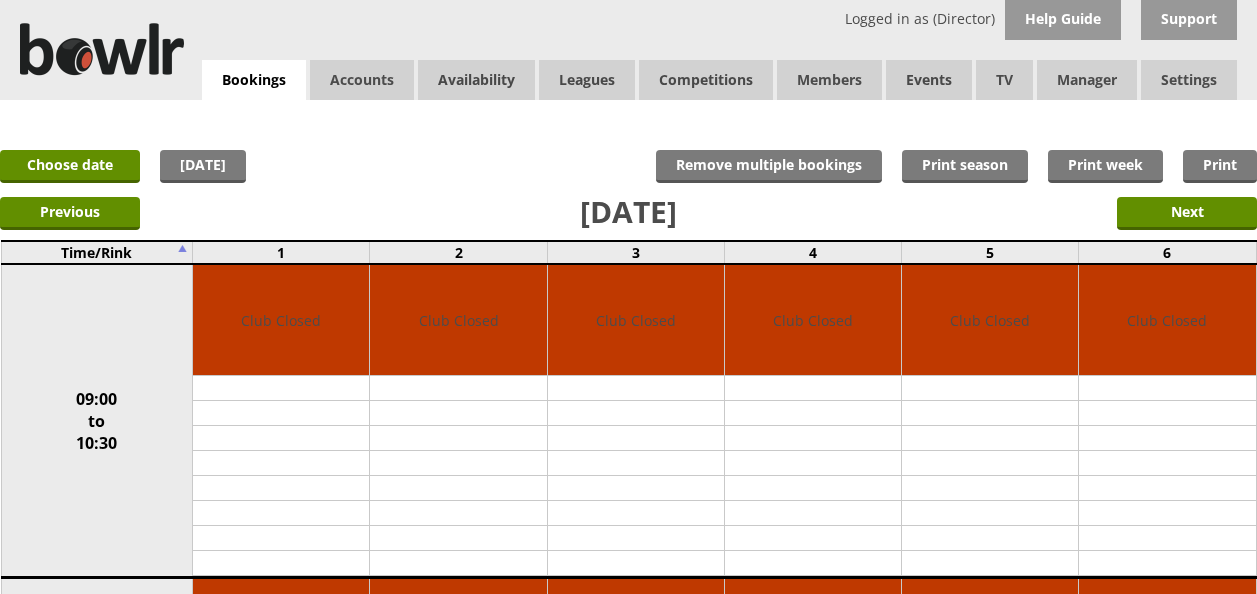 scroll, scrollTop: 0, scrollLeft: 0, axis: both 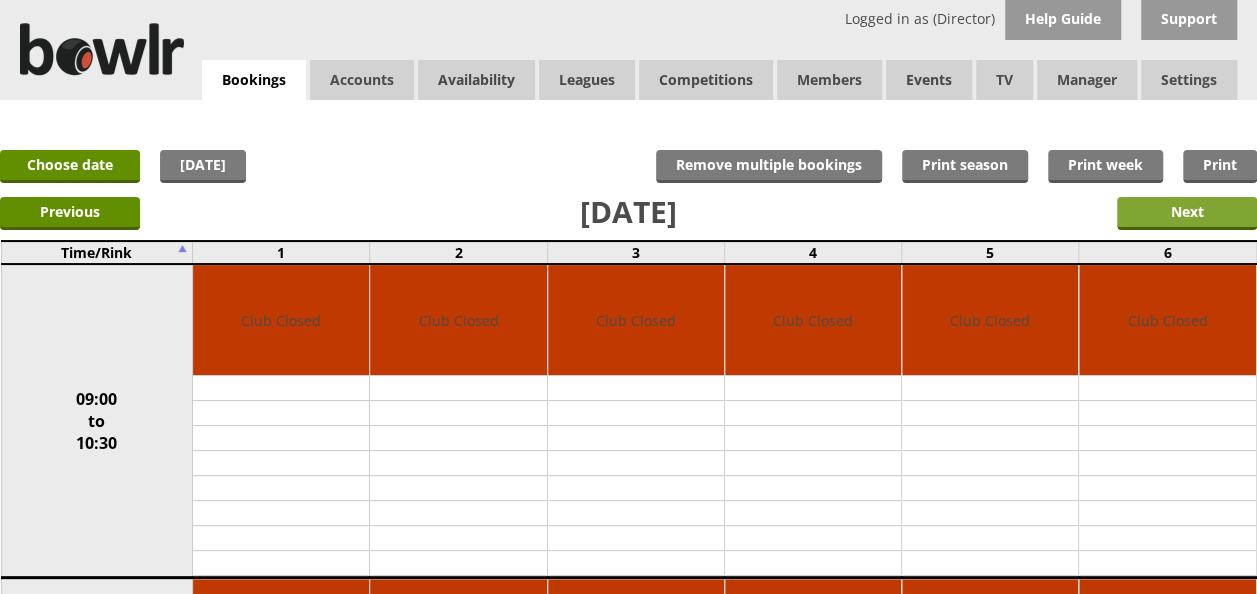 click on "Next" at bounding box center (1187, 213) 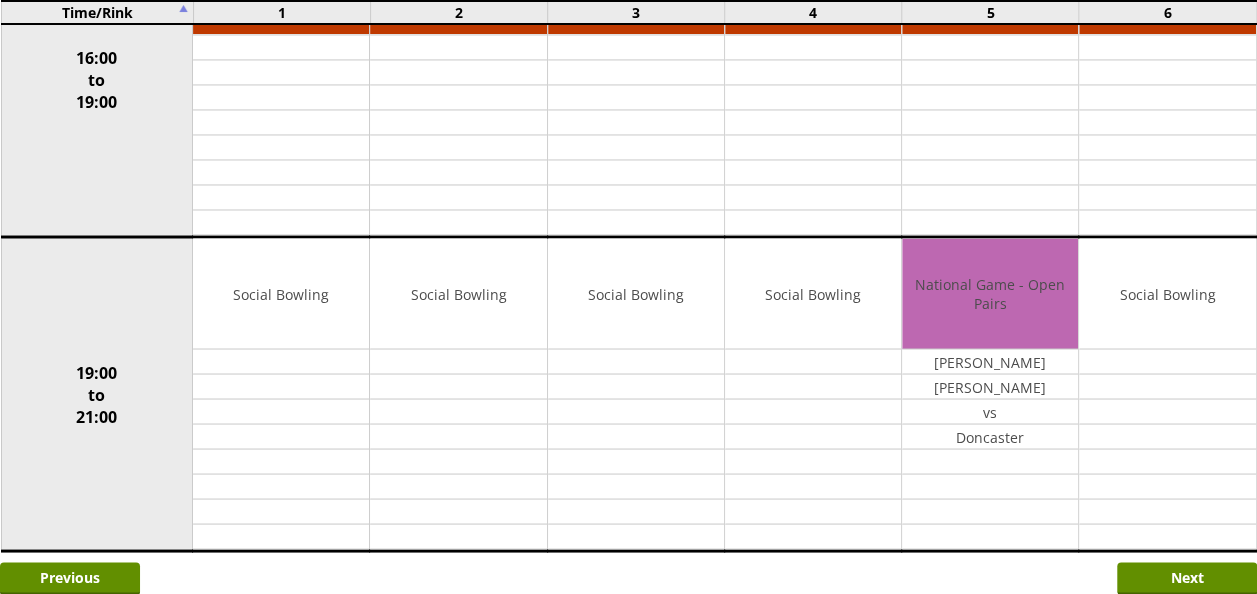 scroll, scrollTop: 1600, scrollLeft: 0, axis: vertical 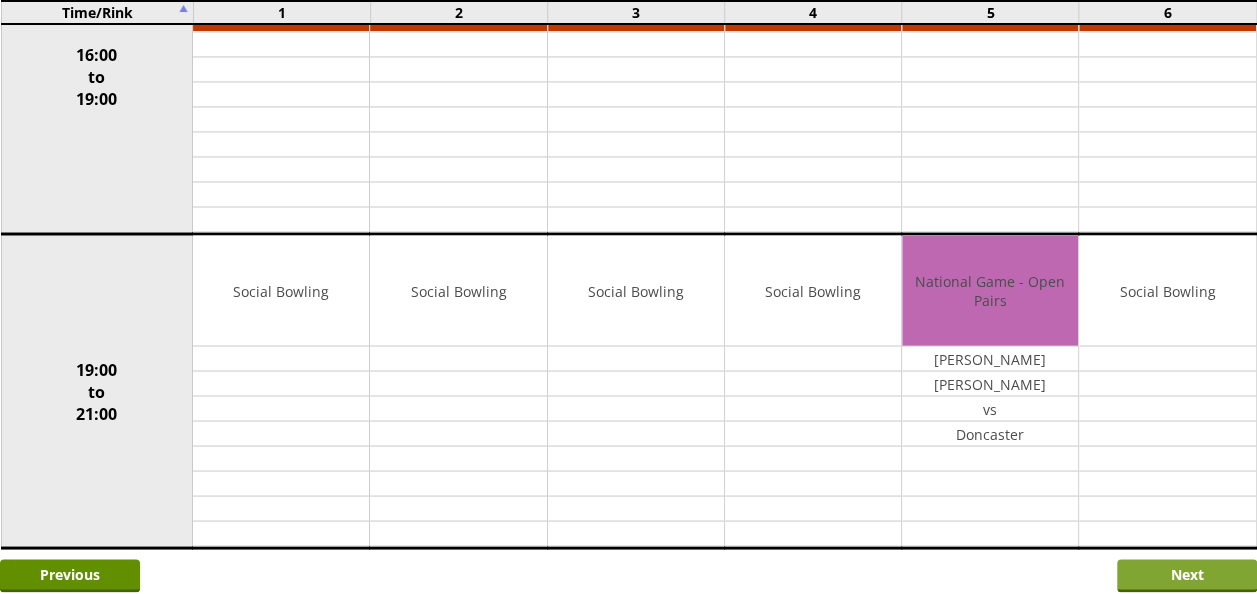 click on "Next" at bounding box center (1187, 575) 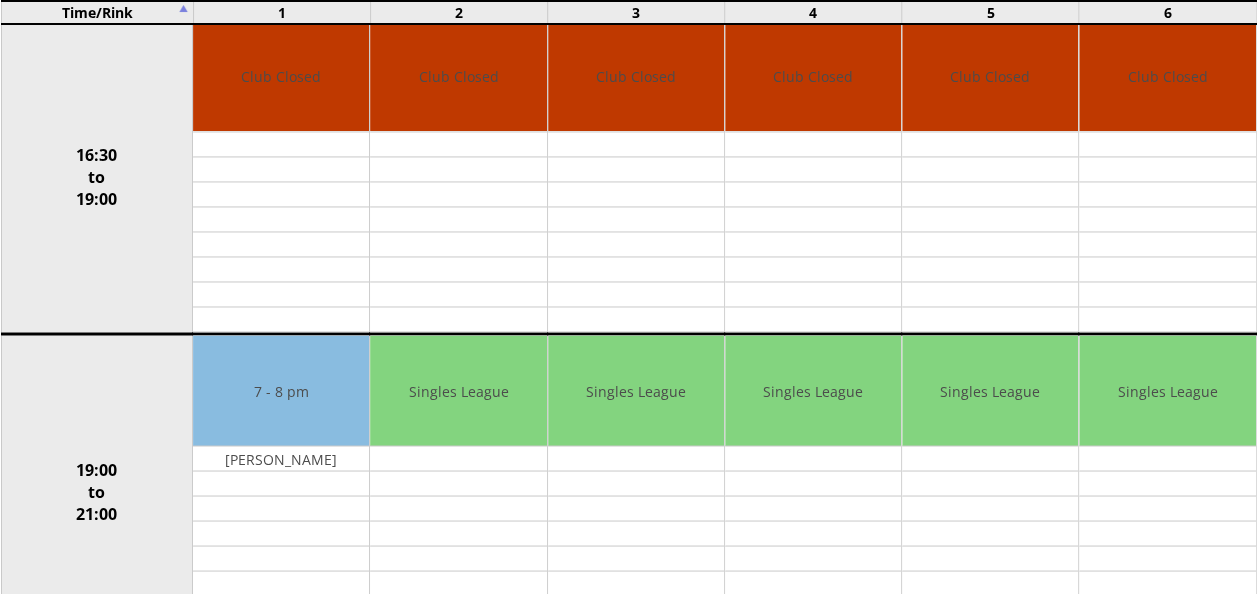 scroll, scrollTop: 1600, scrollLeft: 0, axis: vertical 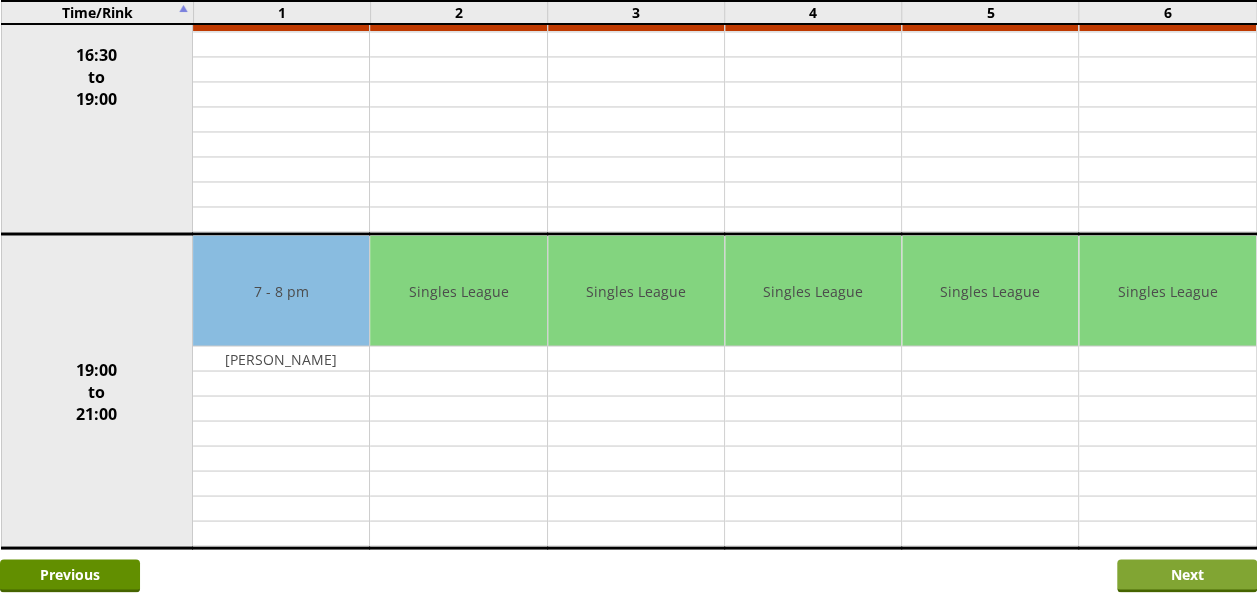 click on "Next" at bounding box center [1187, 575] 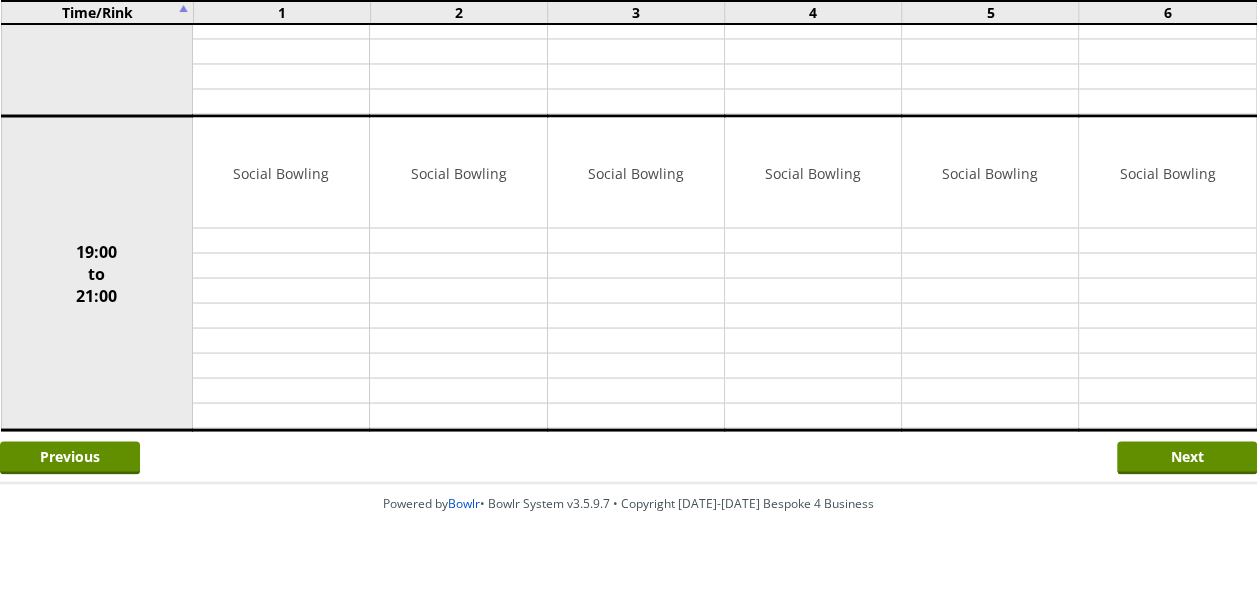 scroll, scrollTop: 1728, scrollLeft: 0, axis: vertical 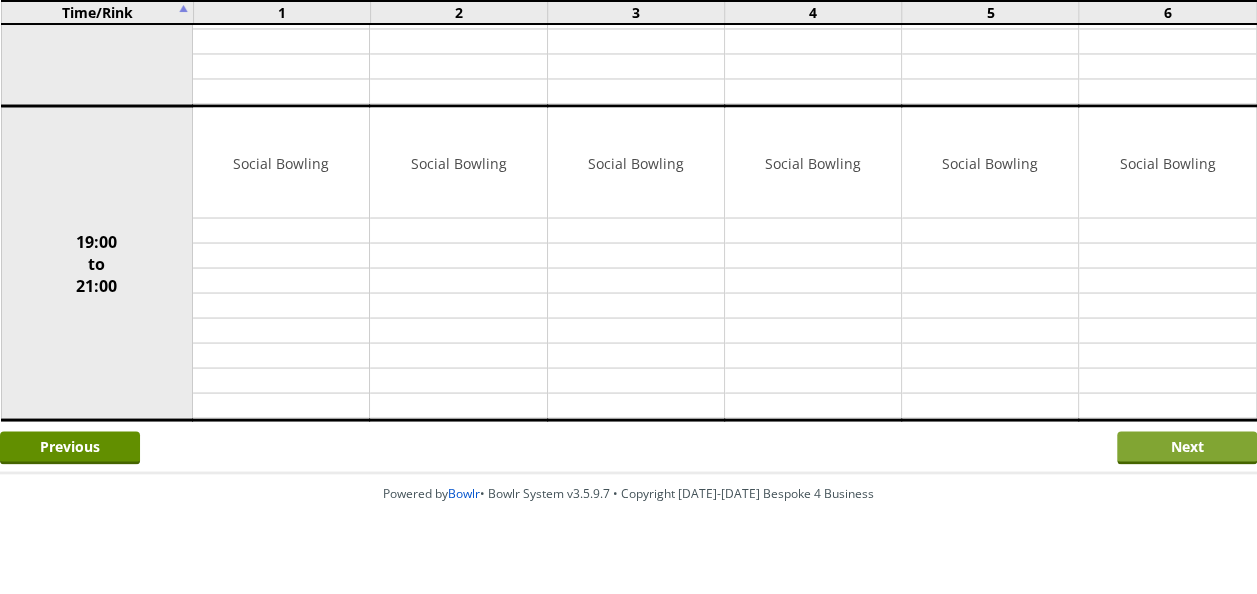 click on "Next" at bounding box center [1187, 447] 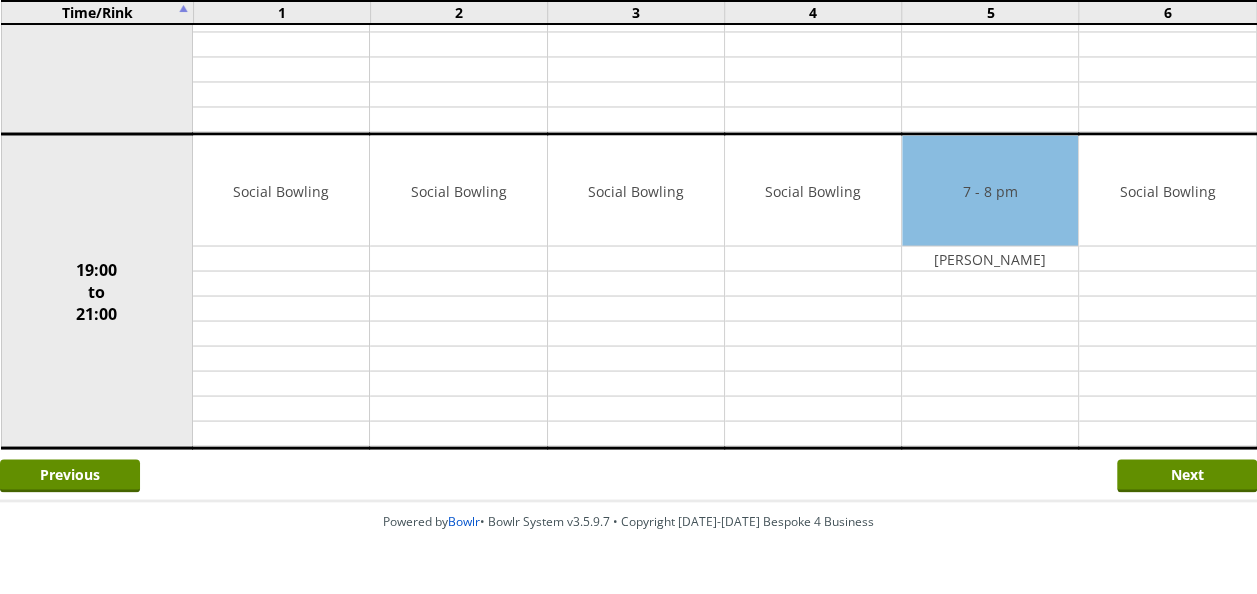 scroll, scrollTop: 1728, scrollLeft: 0, axis: vertical 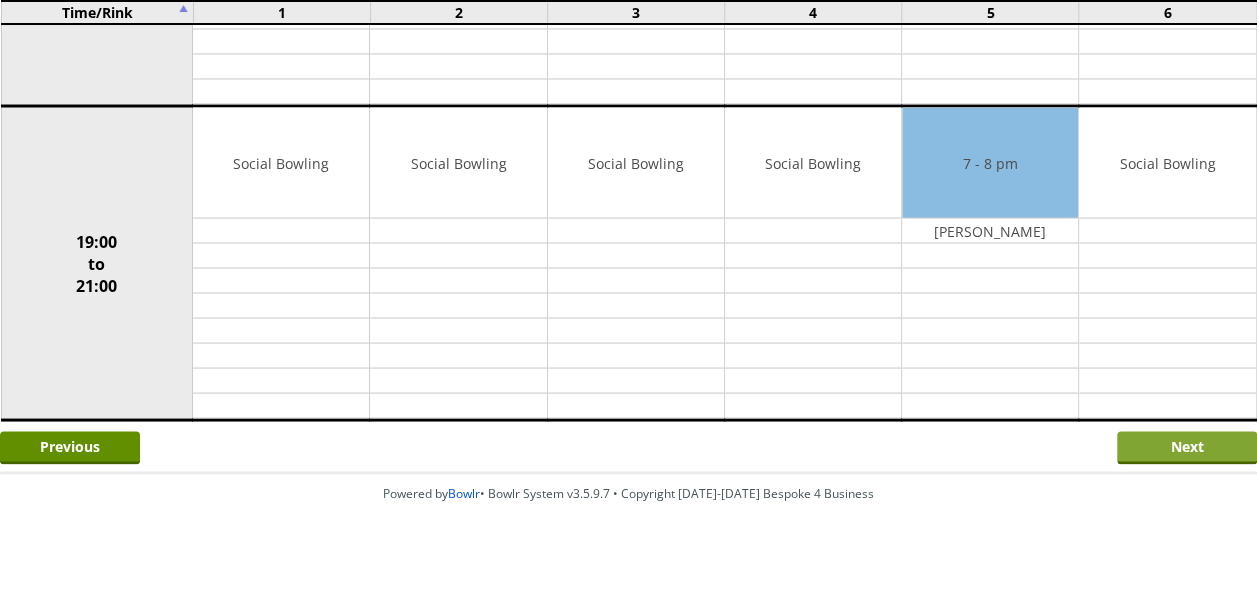 click on "Next" at bounding box center (1187, 447) 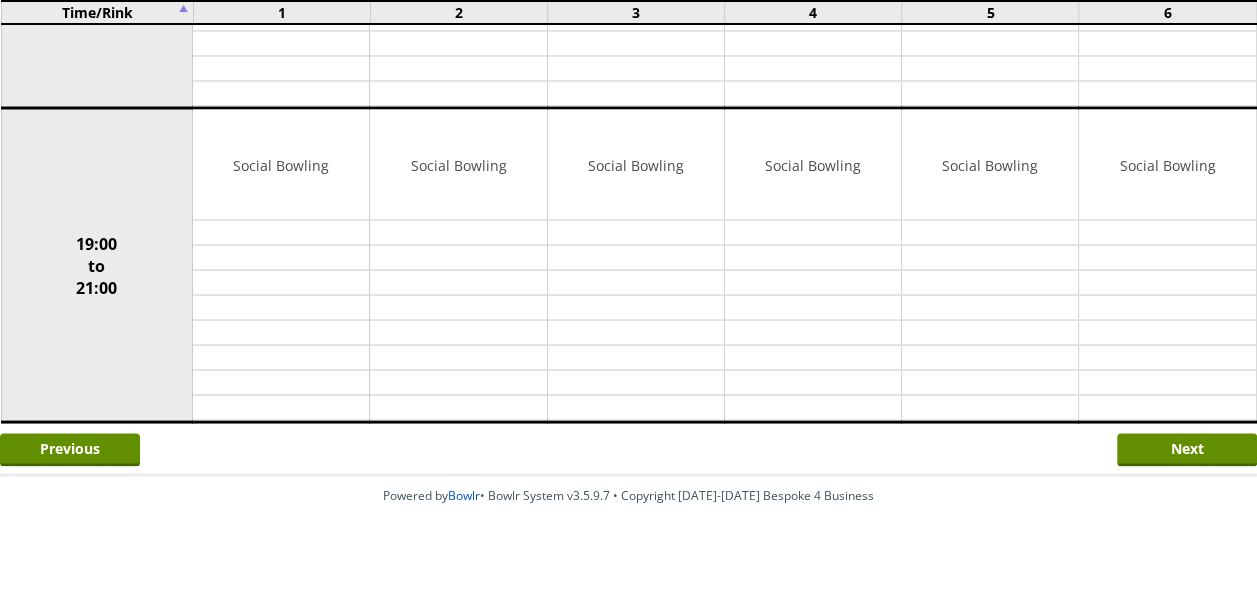 scroll, scrollTop: 1728, scrollLeft: 0, axis: vertical 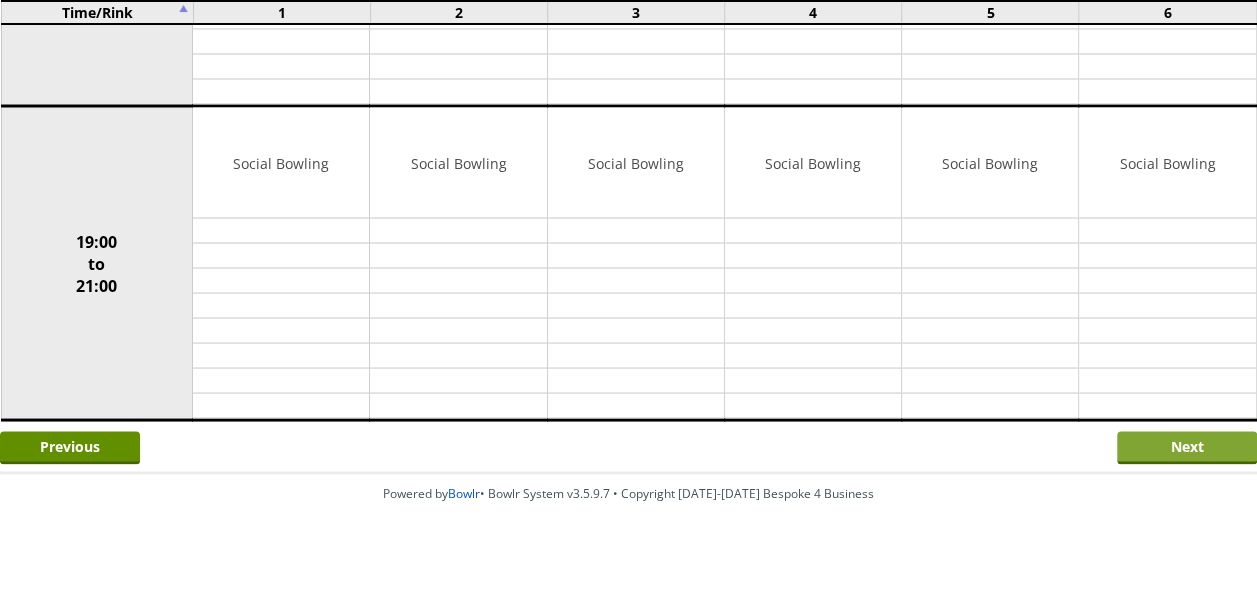 click on "Next" at bounding box center (1187, 447) 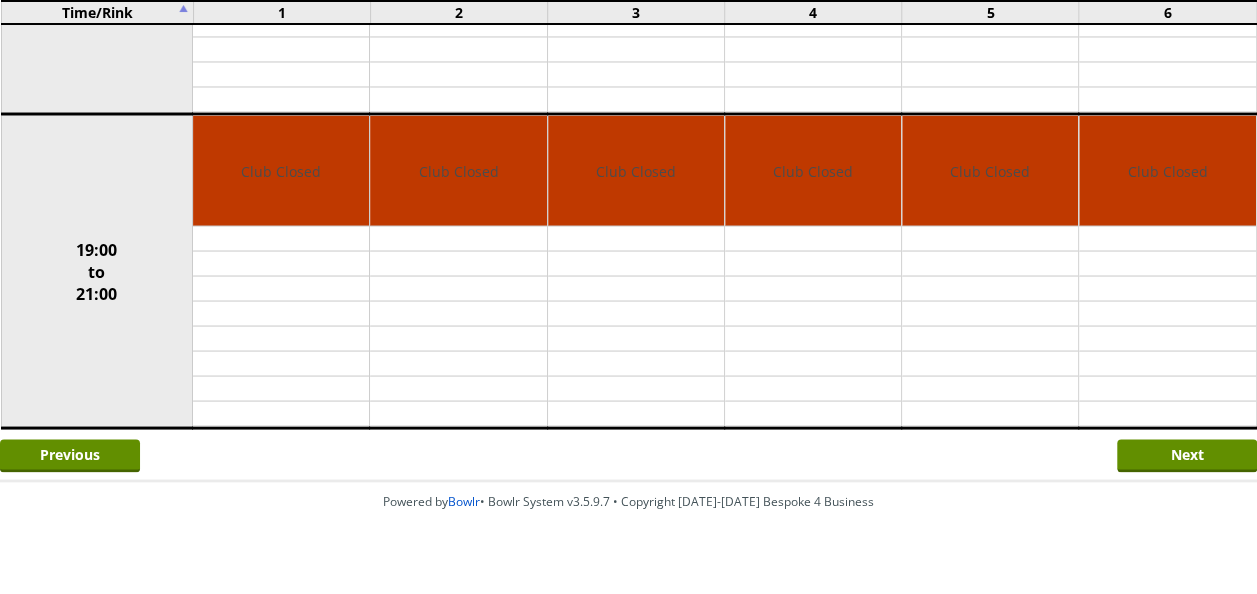 scroll, scrollTop: 1728, scrollLeft: 0, axis: vertical 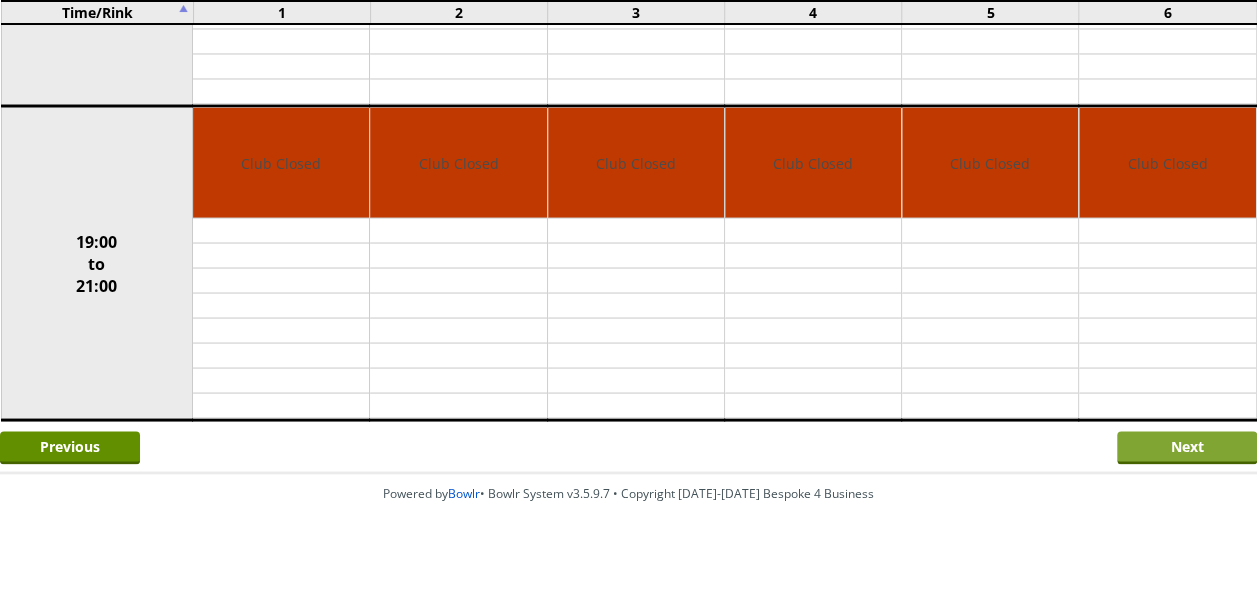 click on "Next" at bounding box center [1187, 447] 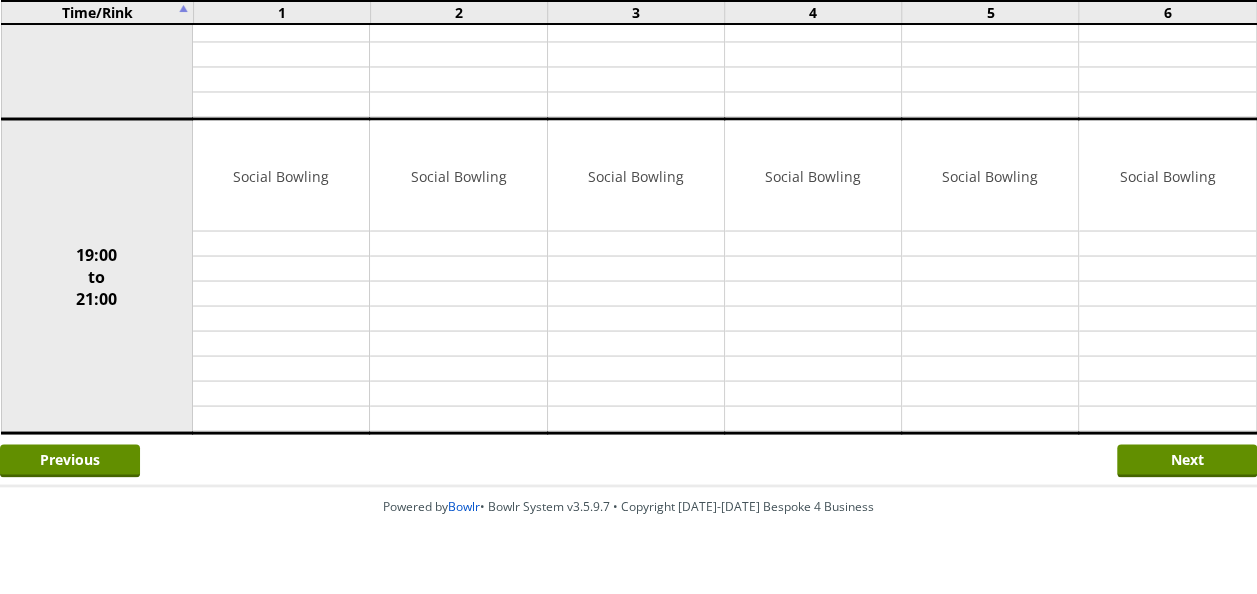 scroll, scrollTop: 1728, scrollLeft: 0, axis: vertical 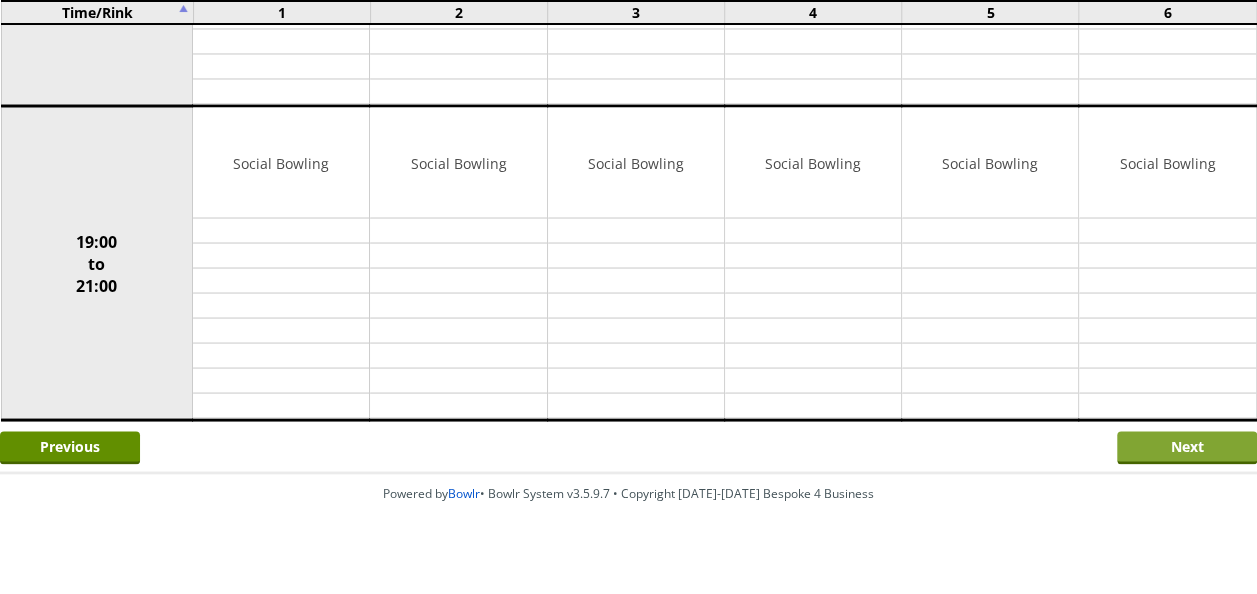 click on "Next" at bounding box center (1187, 447) 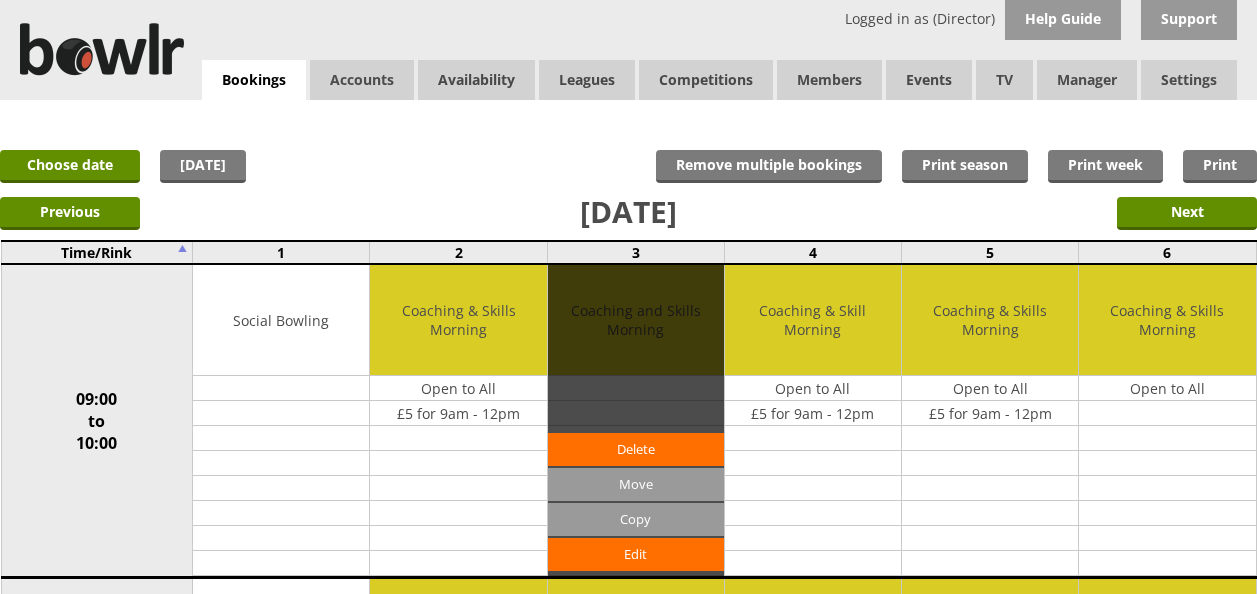 scroll, scrollTop: 0, scrollLeft: 0, axis: both 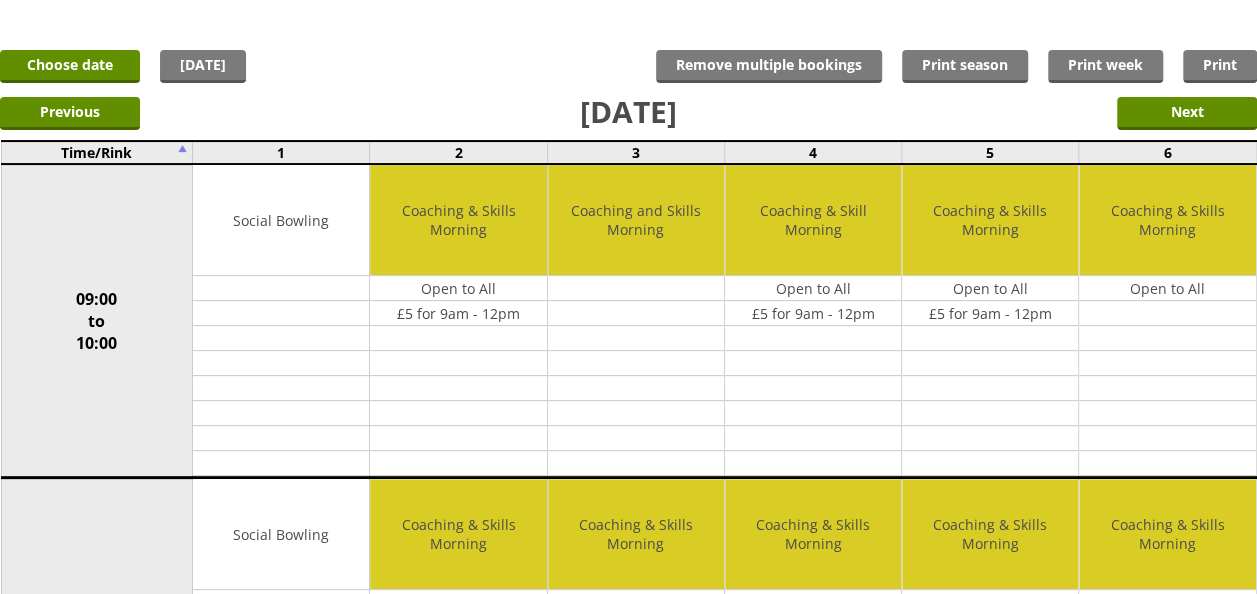 click on "09:00 to 10:00" at bounding box center (97, 321) 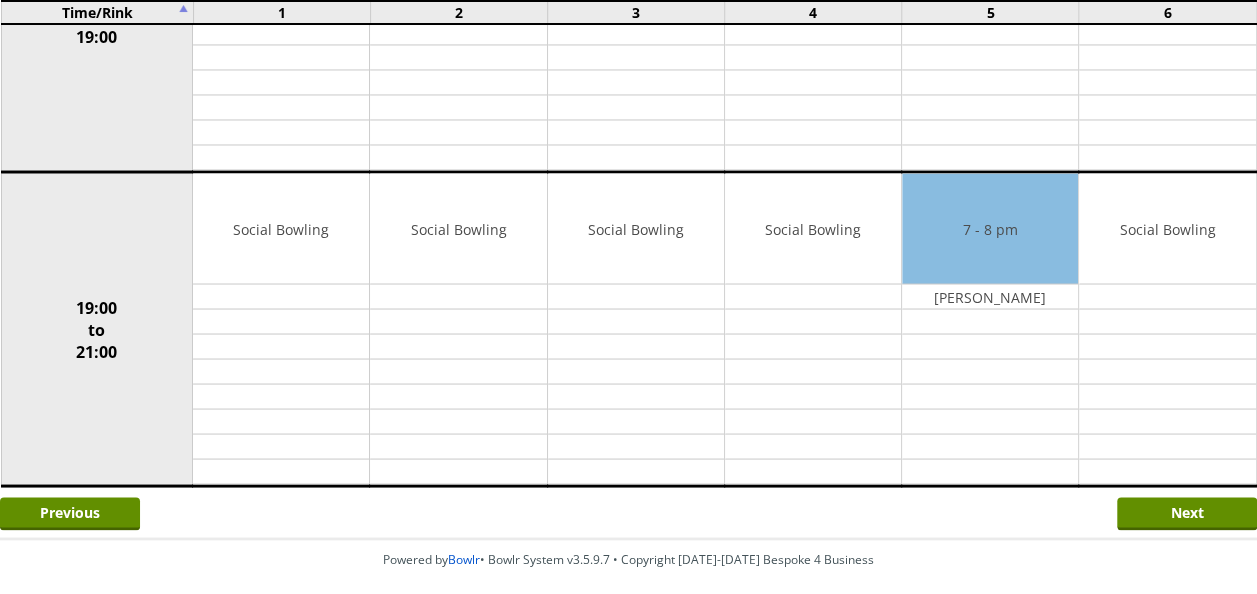 scroll, scrollTop: 1700, scrollLeft: 0, axis: vertical 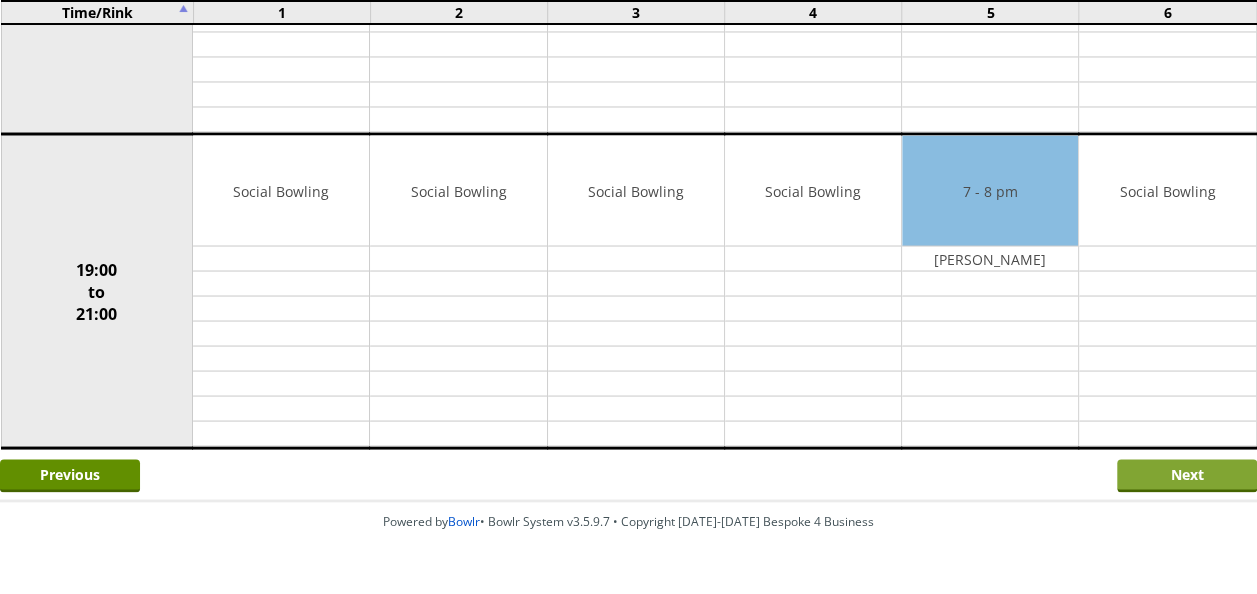 click on "Next" at bounding box center (1187, 475) 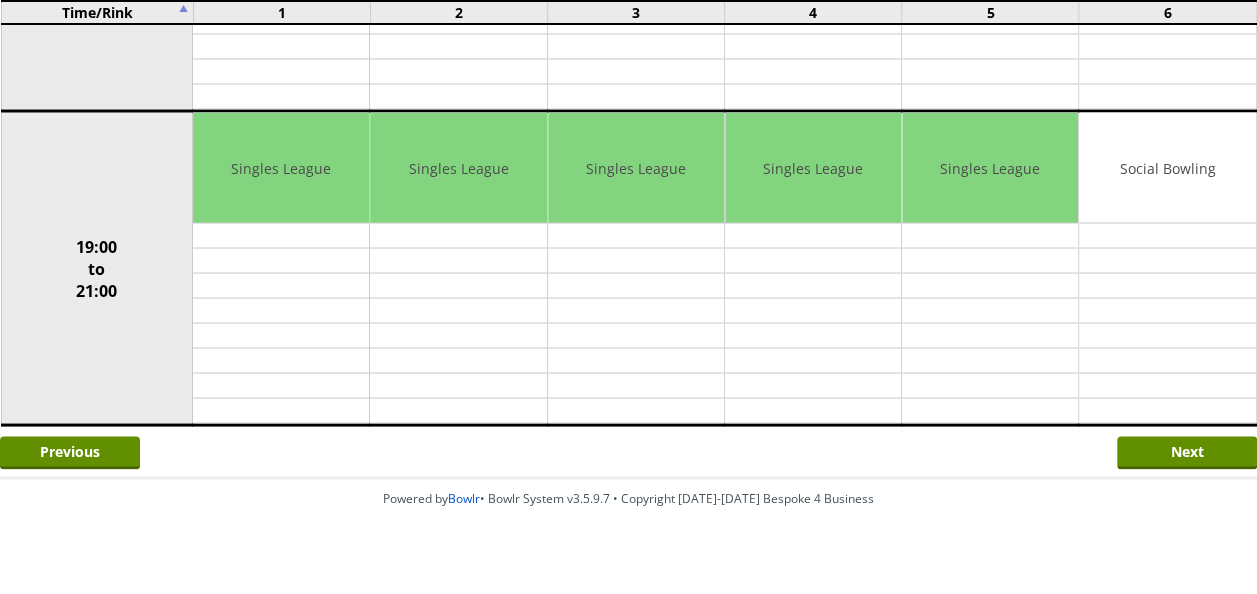 scroll, scrollTop: 1728, scrollLeft: 0, axis: vertical 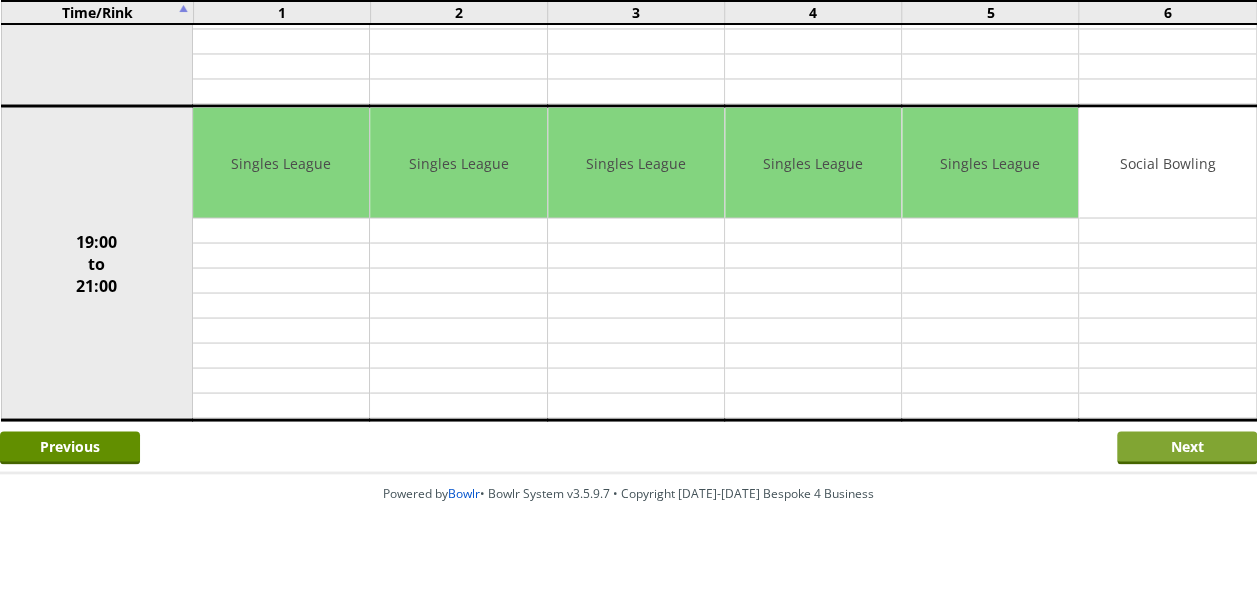 click on "Next" at bounding box center [1187, 447] 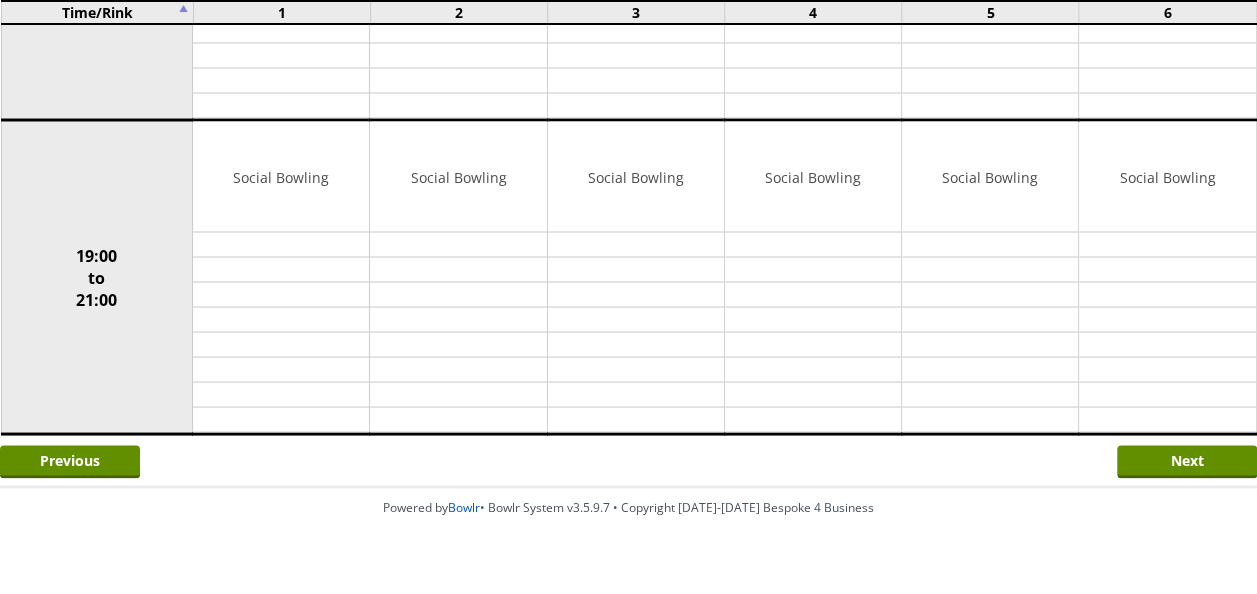 scroll, scrollTop: 1728, scrollLeft: 0, axis: vertical 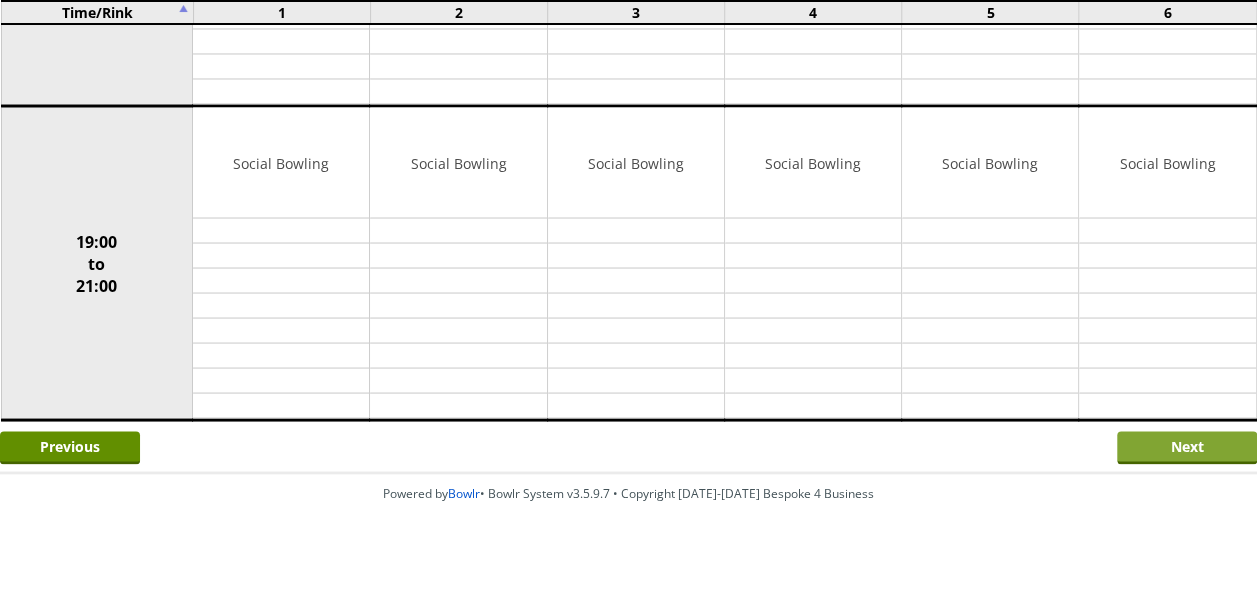 click on "Next" at bounding box center [1187, 447] 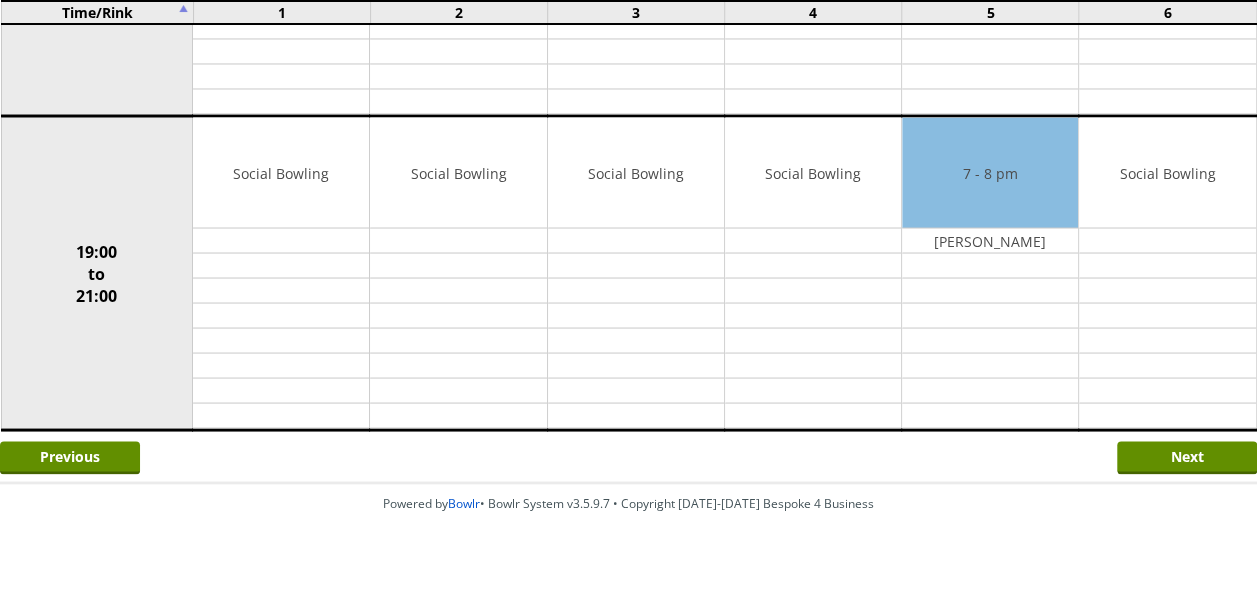 scroll, scrollTop: 1728, scrollLeft: 0, axis: vertical 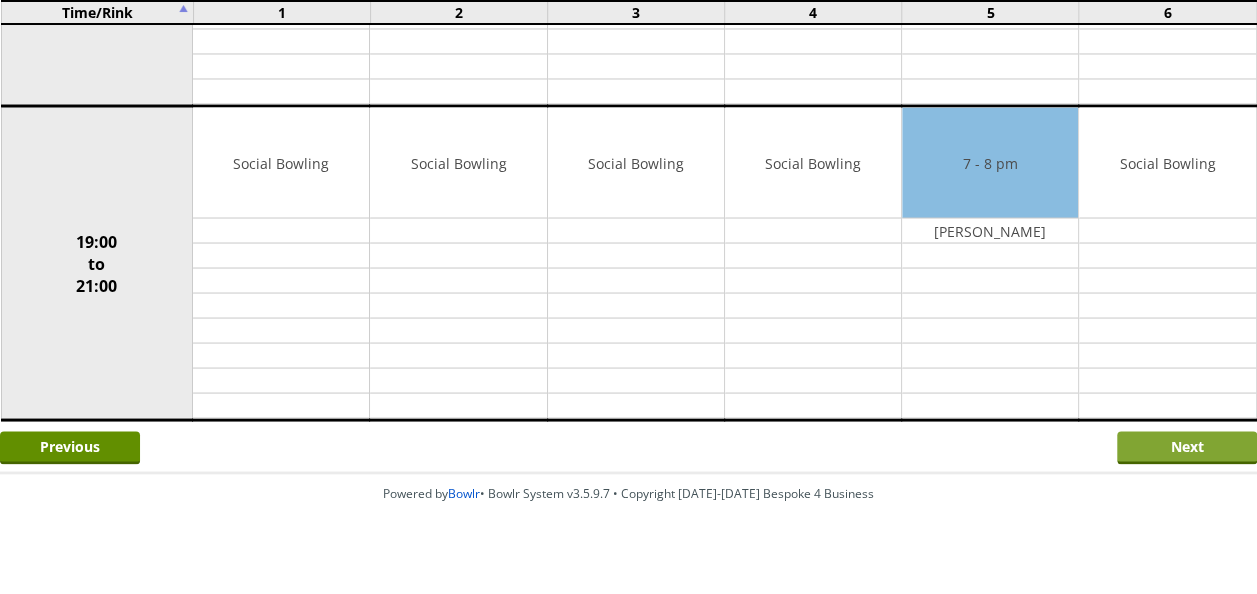 click on "Next" at bounding box center [1187, 447] 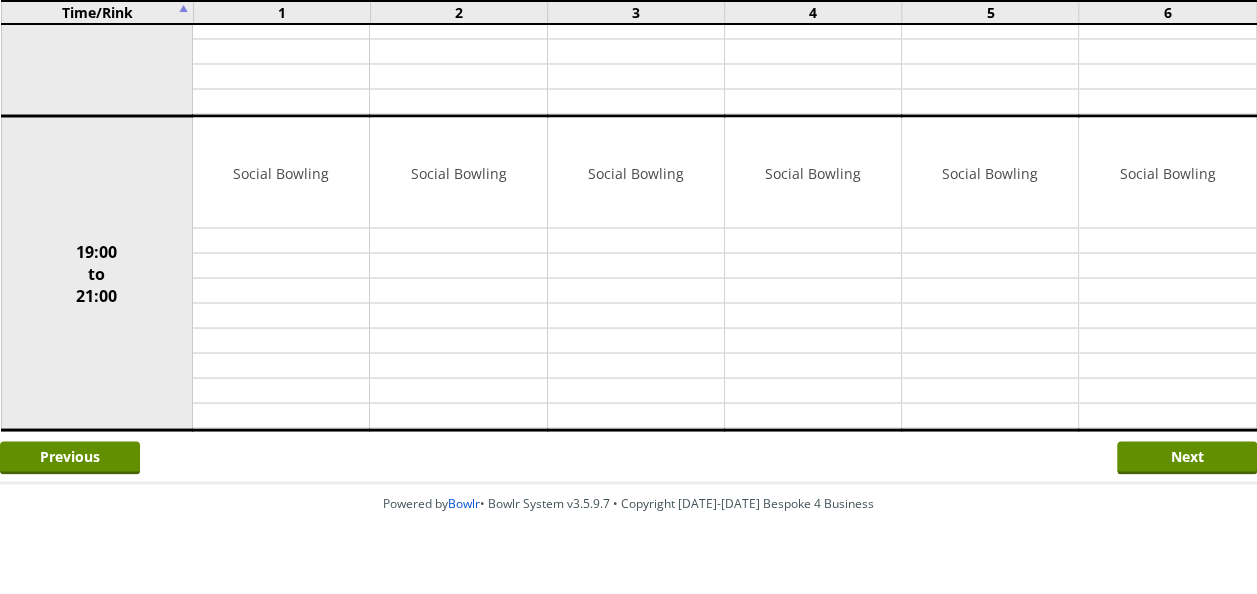 scroll, scrollTop: 1728, scrollLeft: 0, axis: vertical 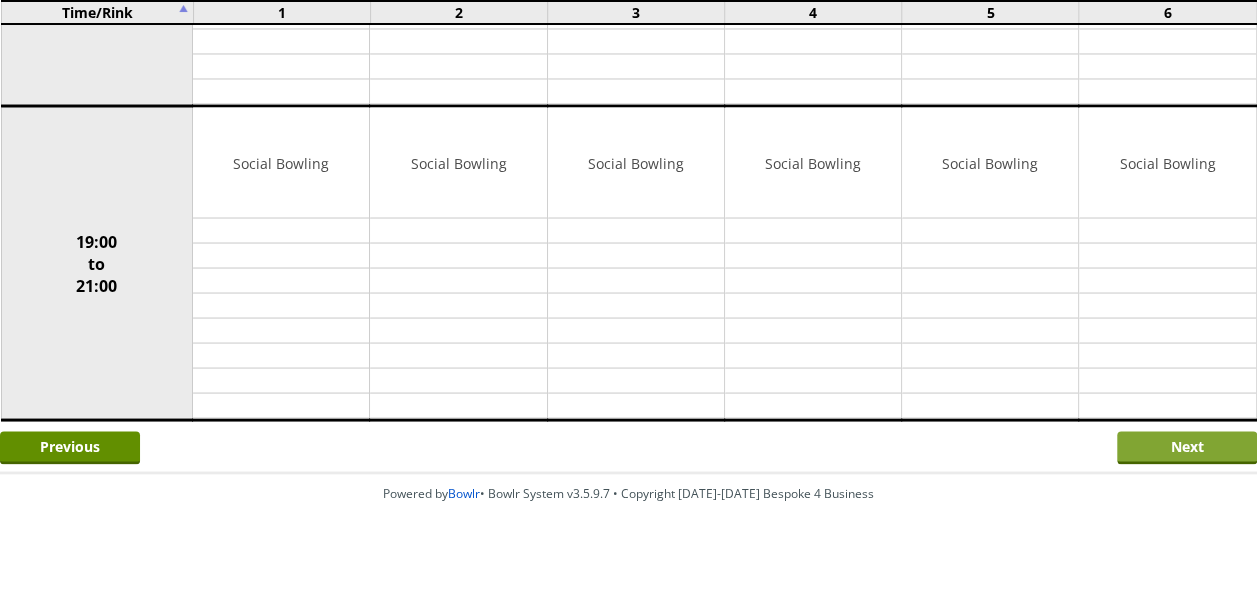 click on "Next" at bounding box center (1187, 447) 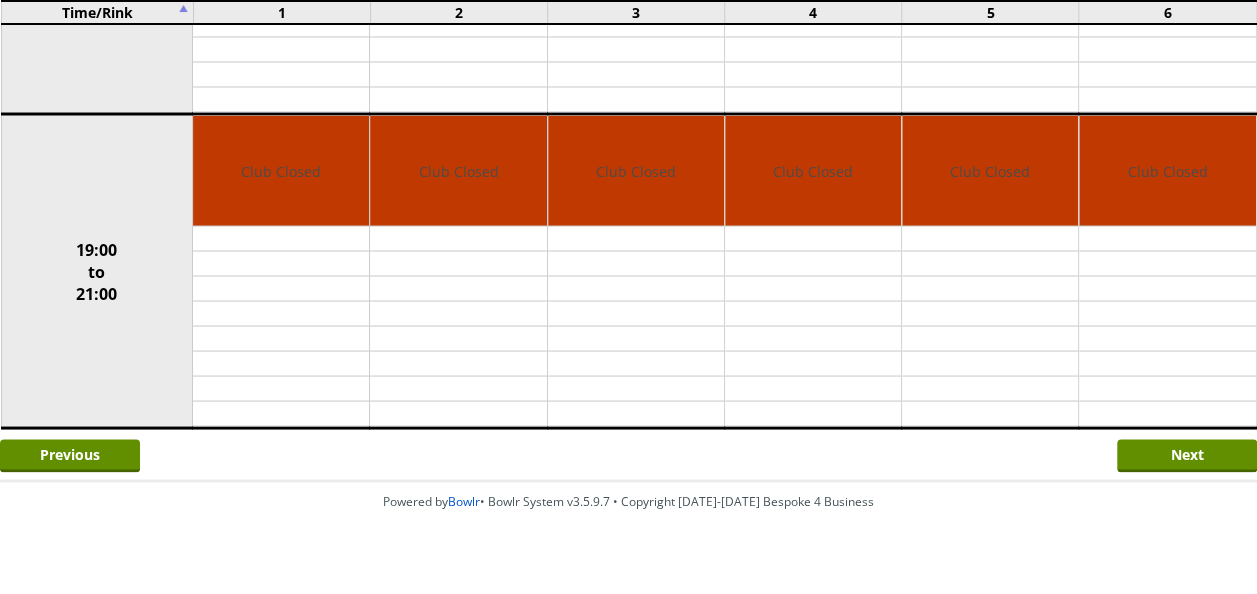 scroll, scrollTop: 1728, scrollLeft: 0, axis: vertical 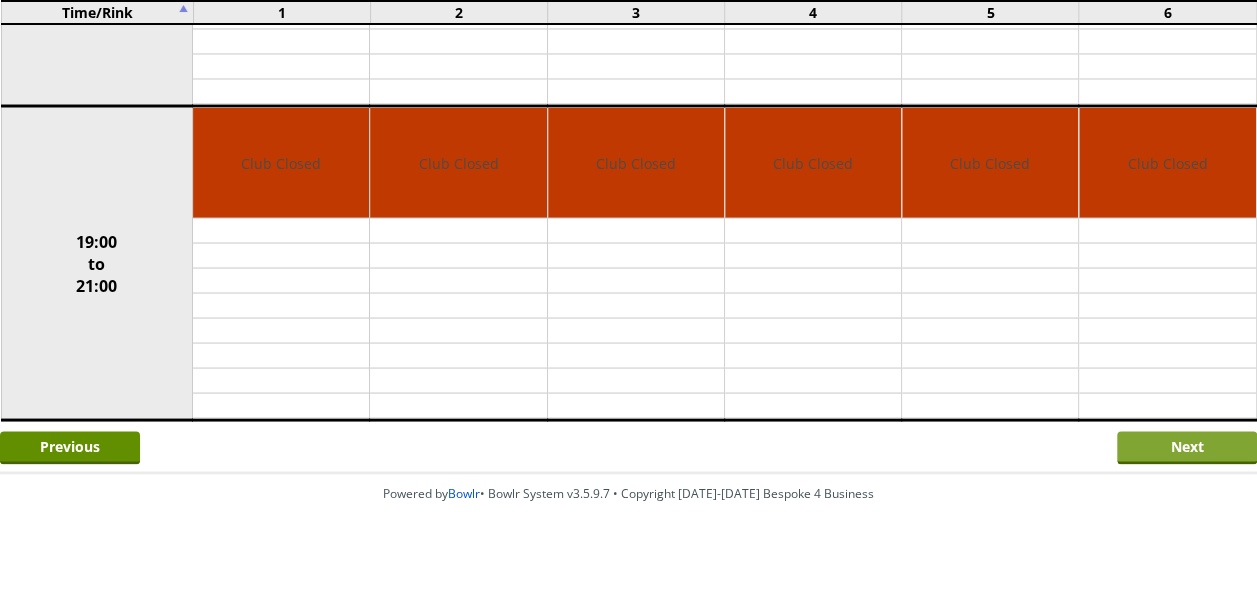 click on "Next" at bounding box center (1187, 447) 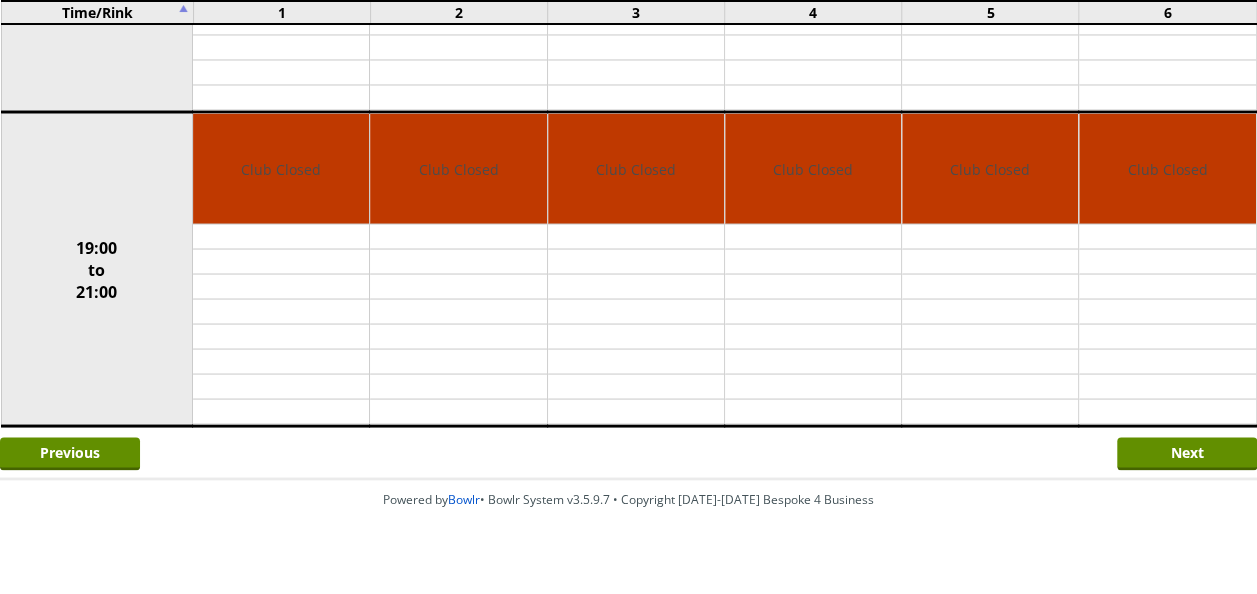 scroll, scrollTop: 1728, scrollLeft: 0, axis: vertical 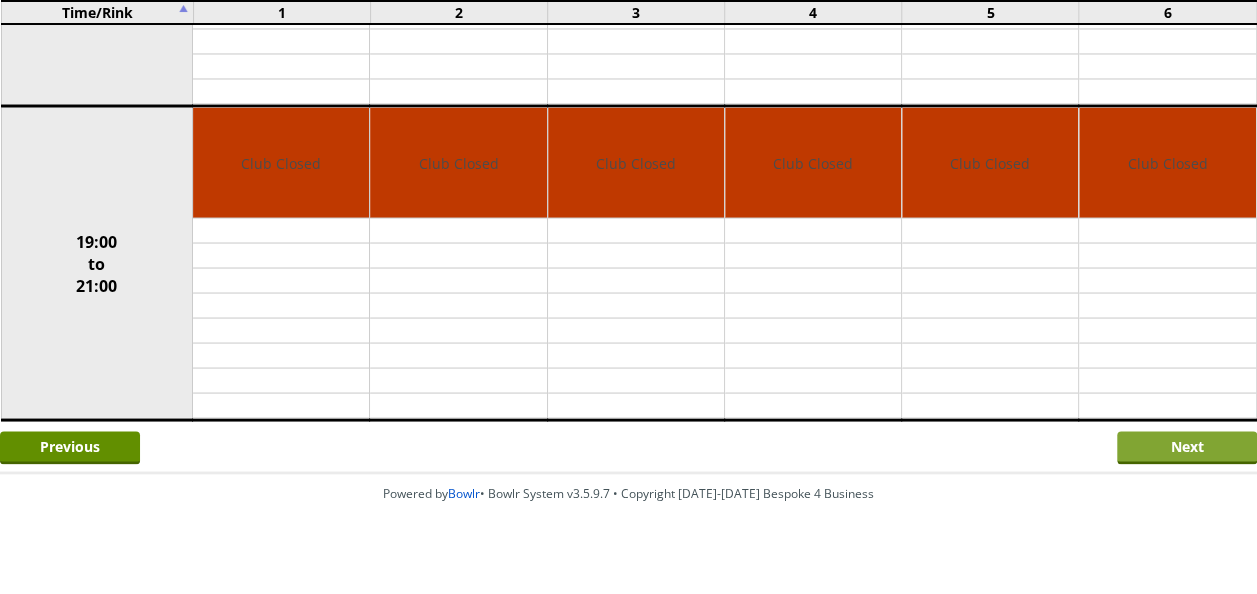 click on "Next" at bounding box center [1187, 447] 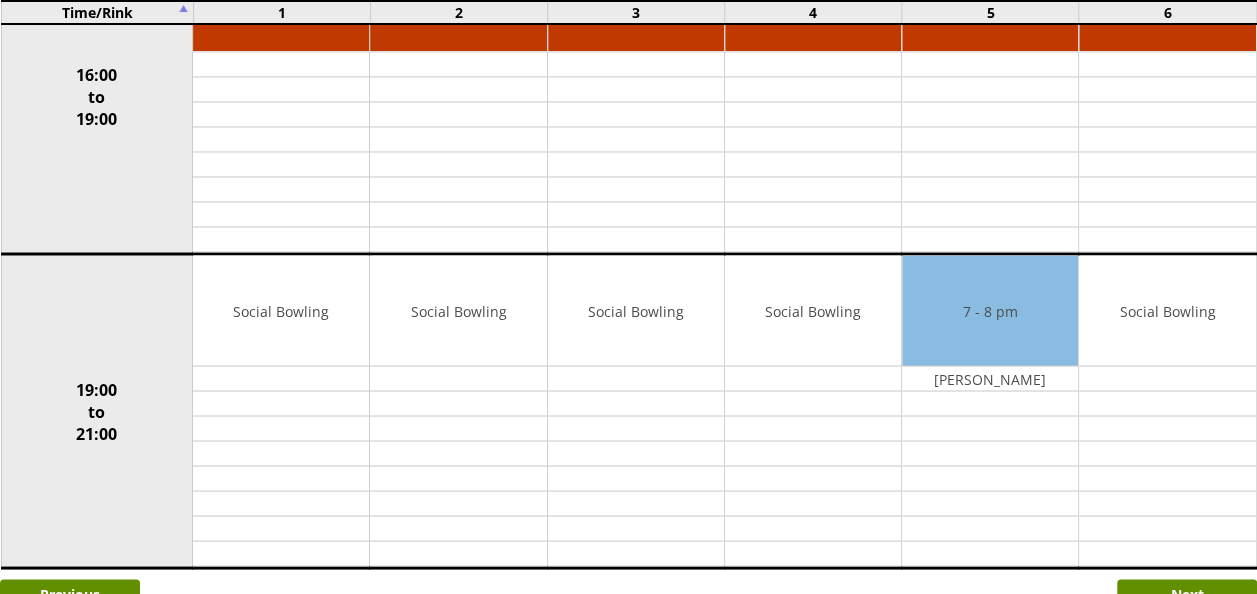 scroll, scrollTop: 1700, scrollLeft: 0, axis: vertical 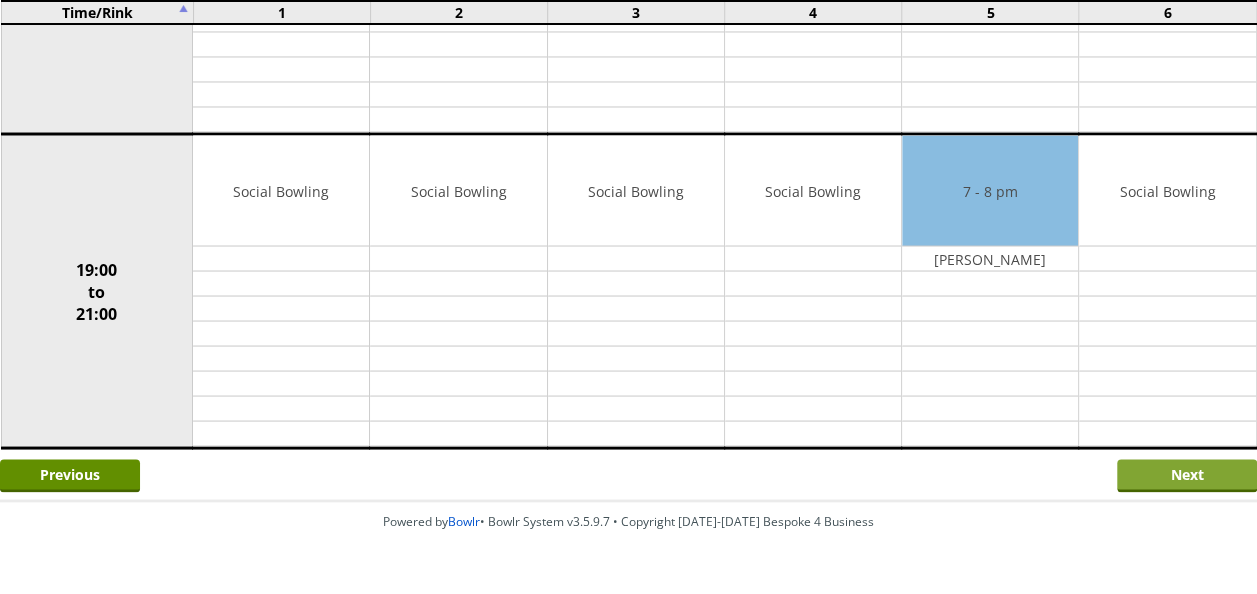 click on "Next" at bounding box center (1187, 475) 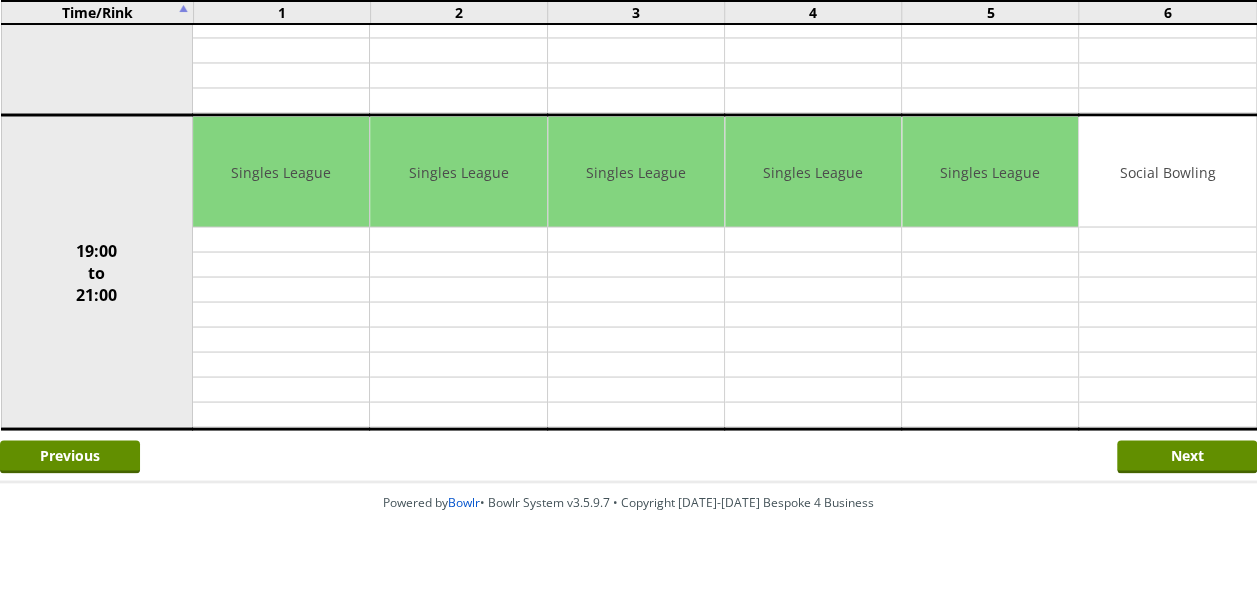 scroll, scrollTop: 1728, scrollLeft: 0, axis: vertical 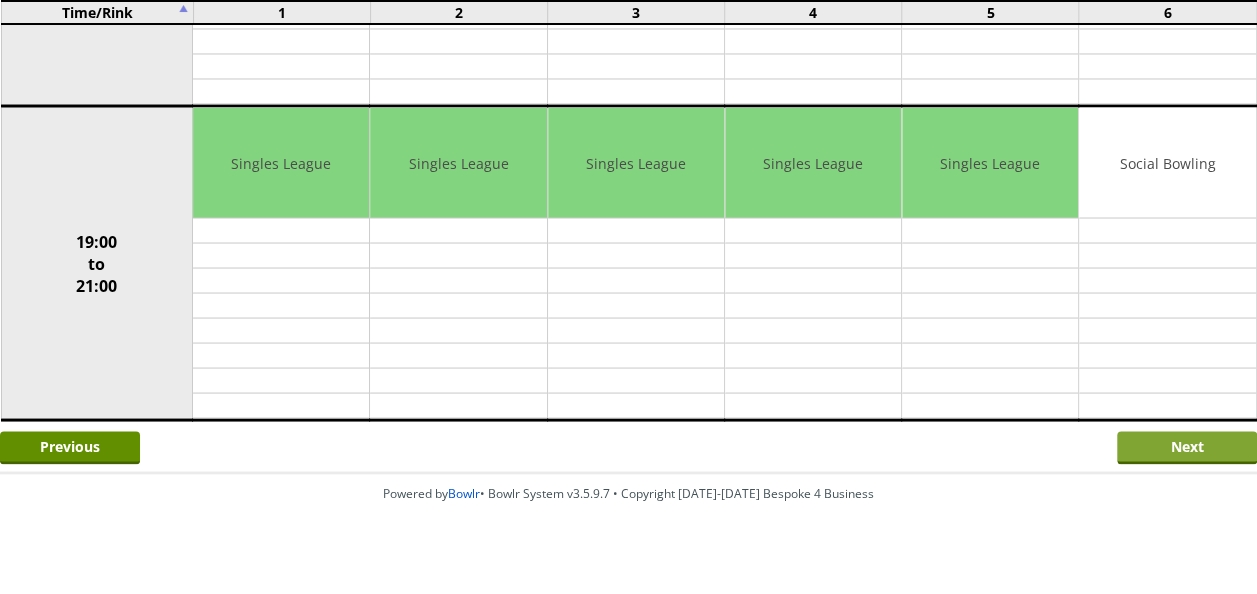 click on "Next" at bounding box center [1187, 447] 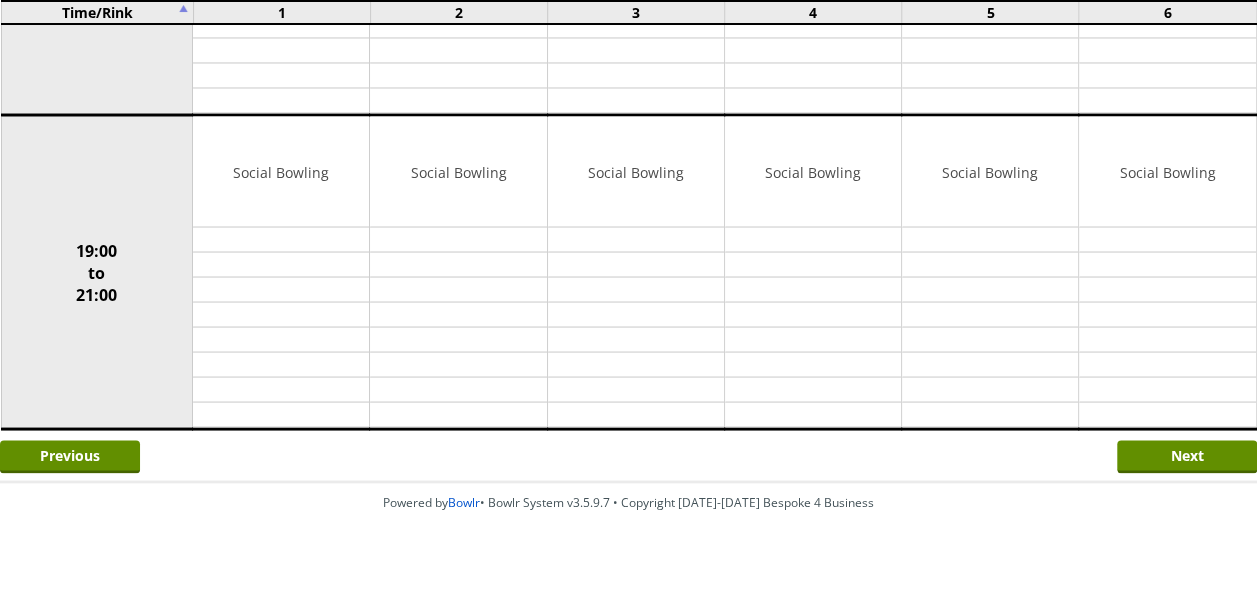 scroll, scrollTop: 1728, scrollLeft: 0, axis: vertical 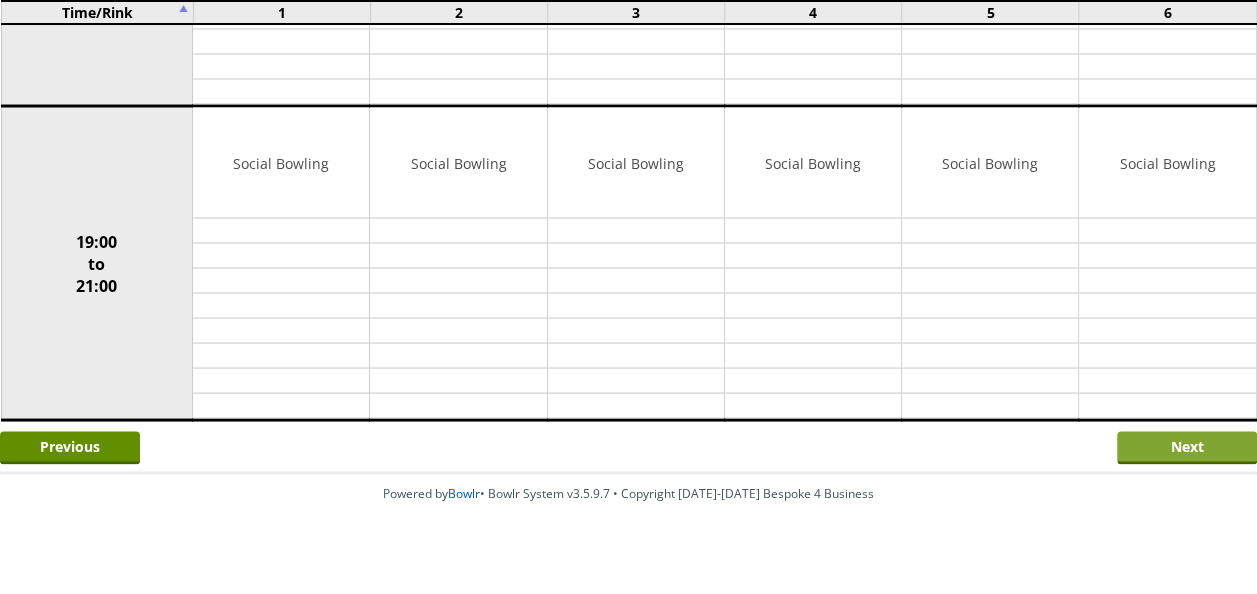 click on "Next" at bounding box center [1187, 447] 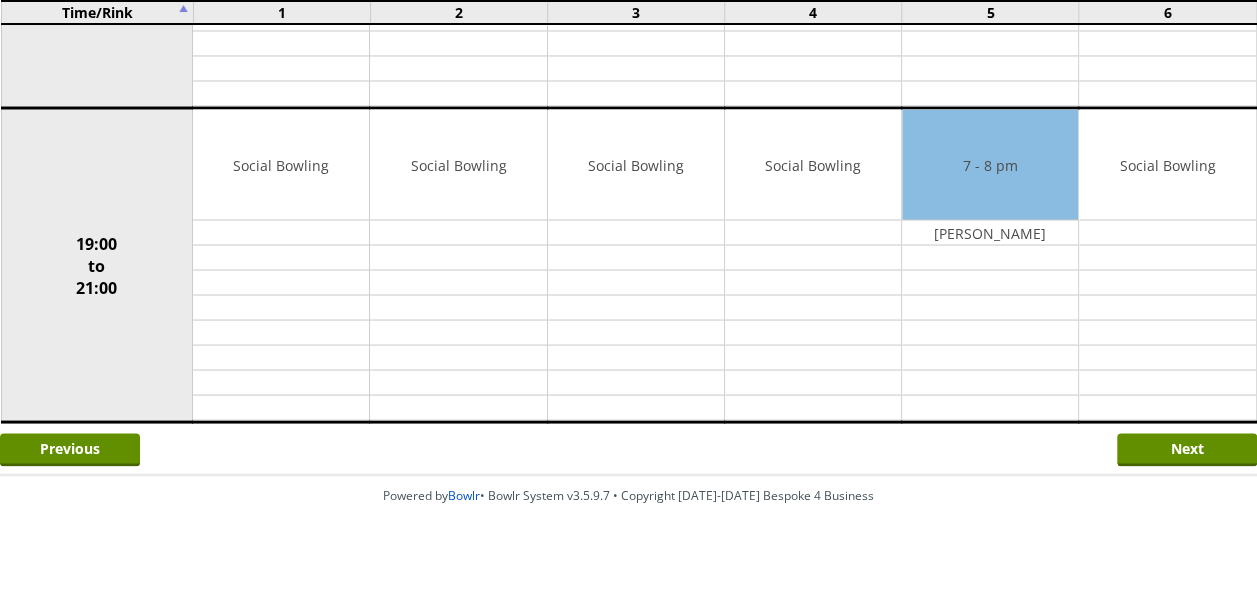 scroll, scrollTop: 1728, scrollLeft: 0, axis: vertical 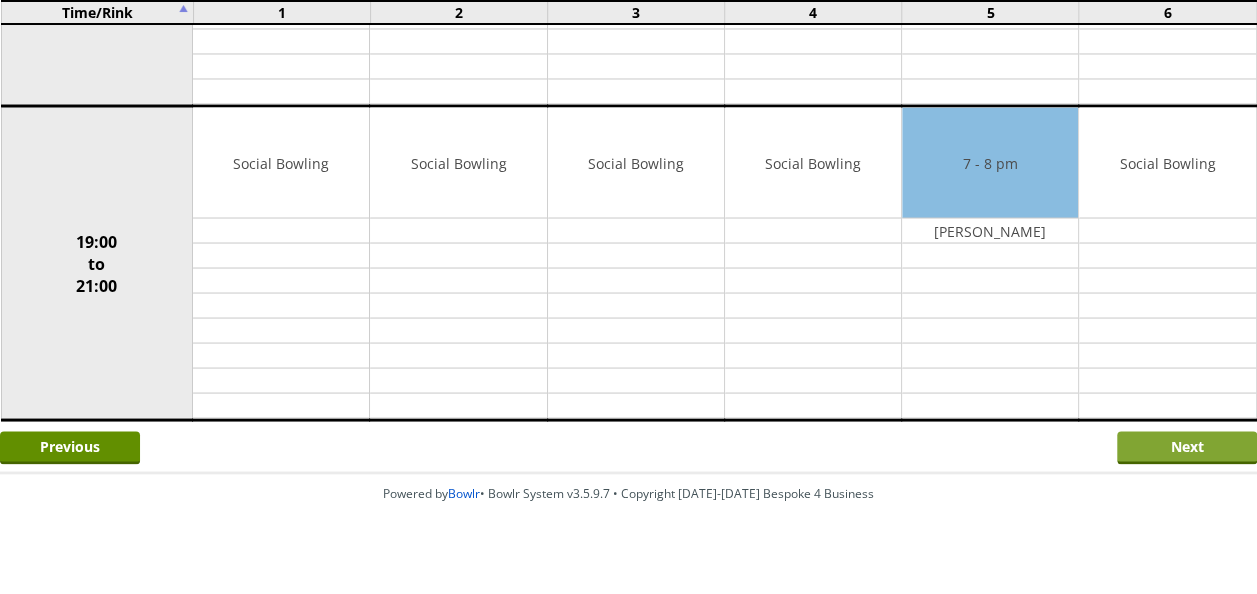 click on "Next" at bounding box center (1187, 447) 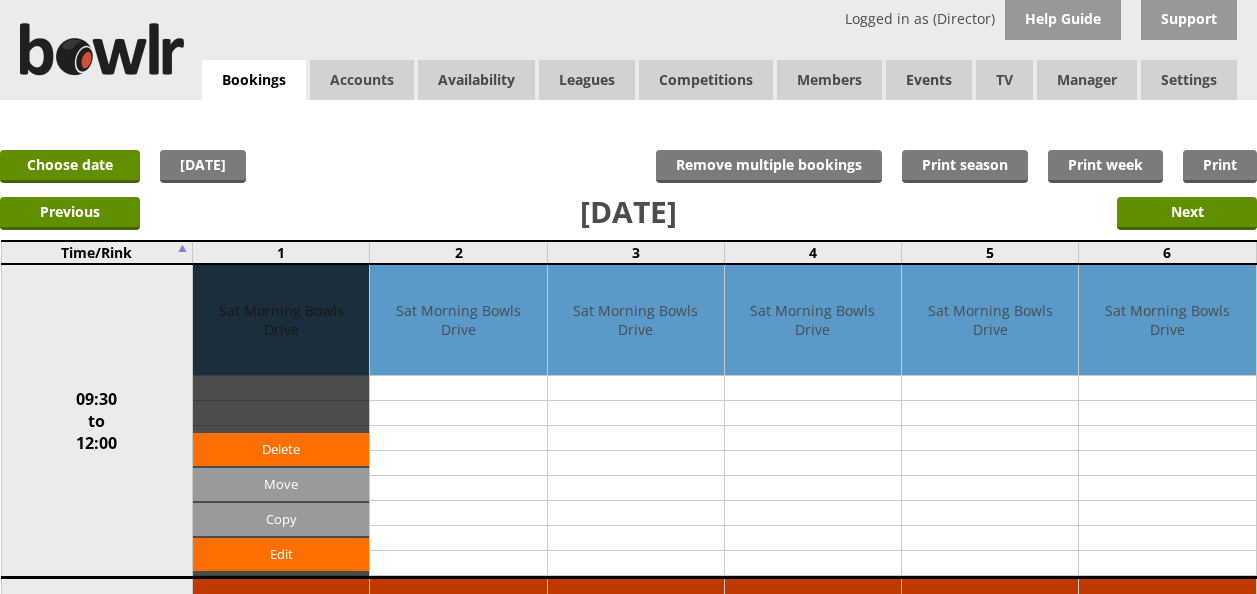 scroll, scrollTop: 0, scrollLeft: 0, axis: both 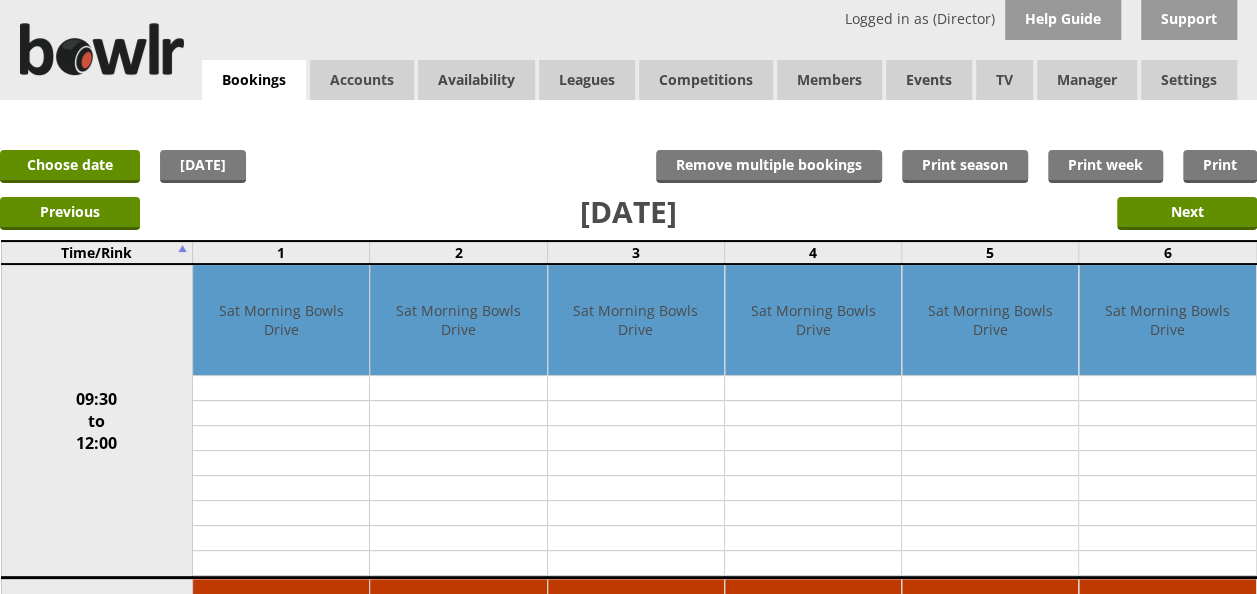 click on "09:30 to 12:00" at bounding box center (97, 421) 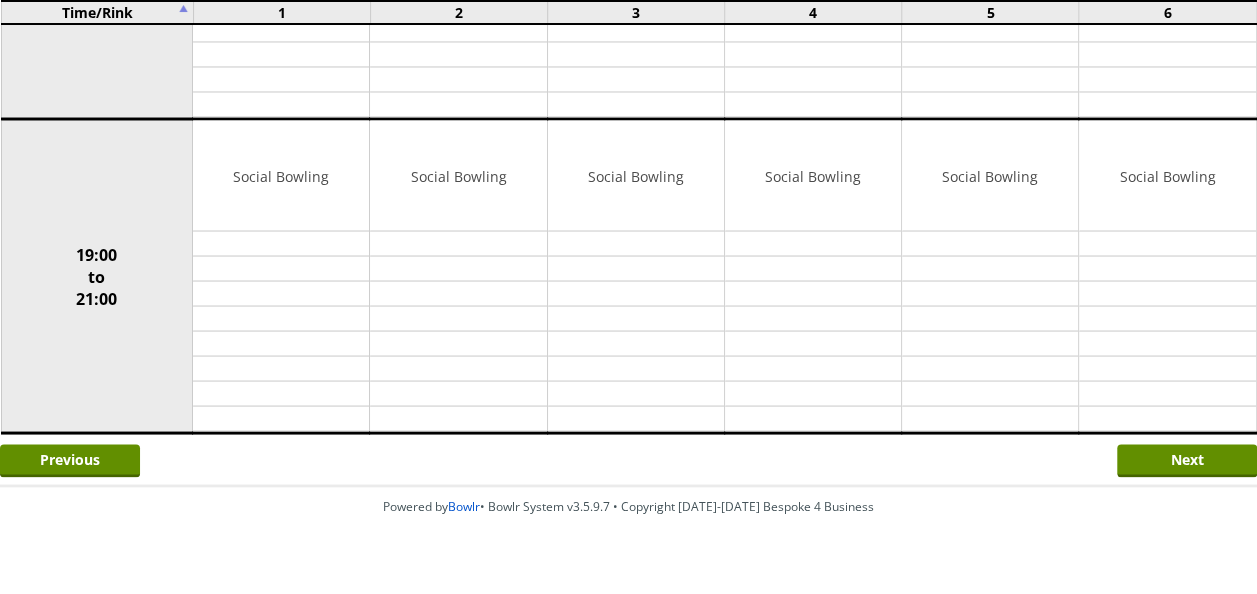 scroll, scrollTop: 1728, scrollLeft: 0, axis: vertical 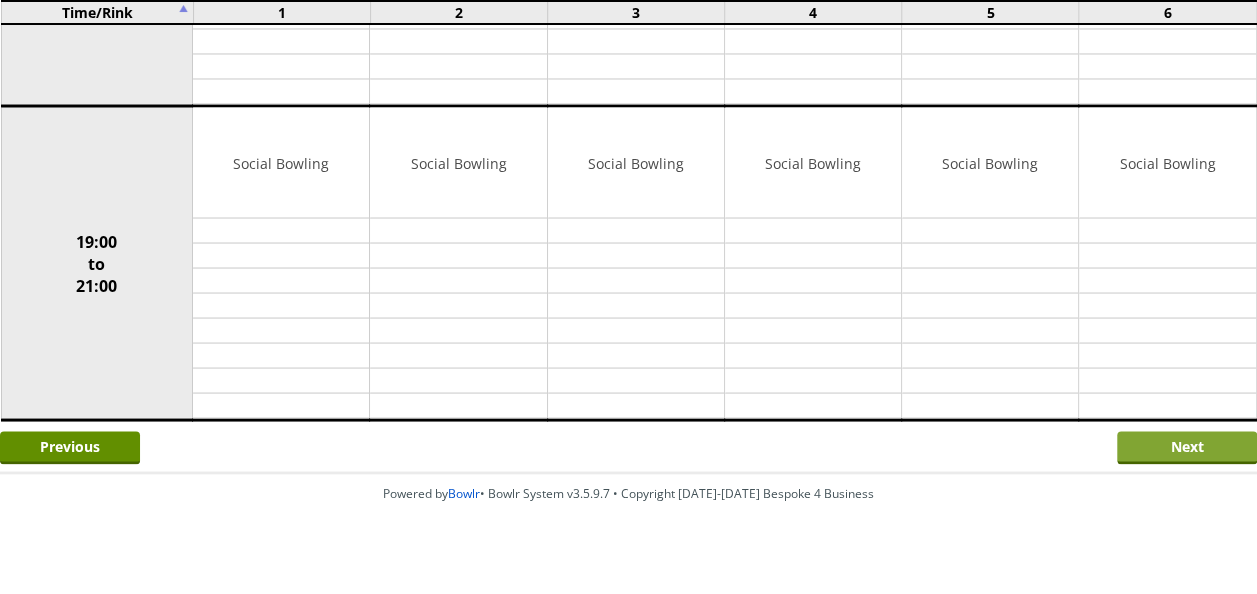 click on "Next" at bounding box center (1187, 447) 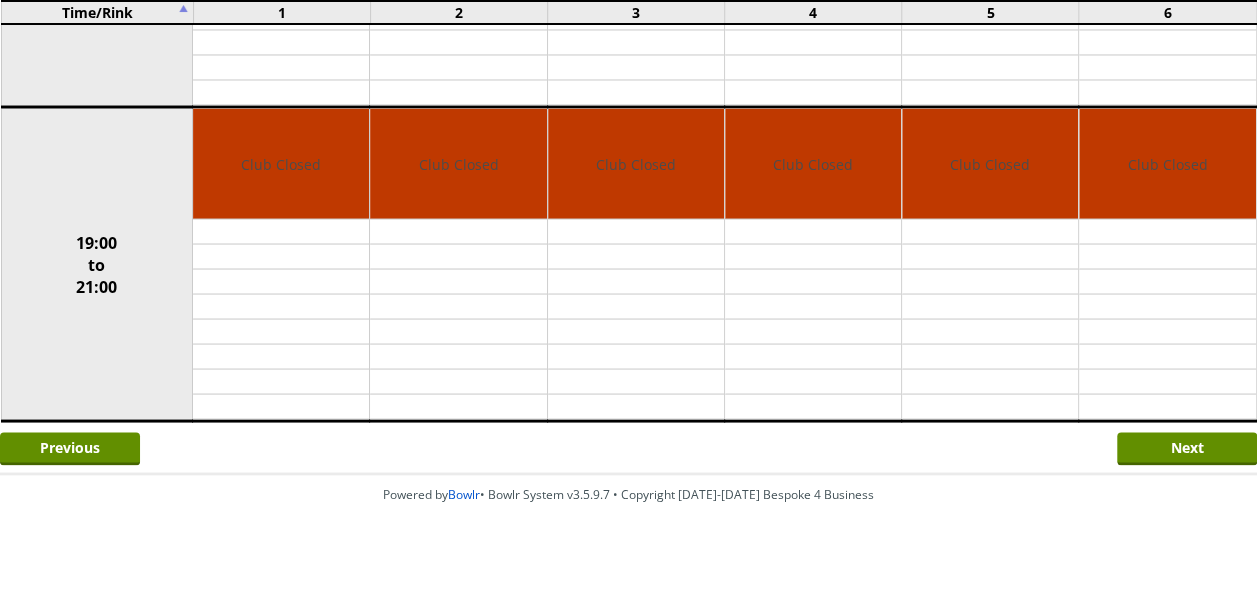 scroll, scrollTop: 1728, scrollLeft: 0, axis: vertical 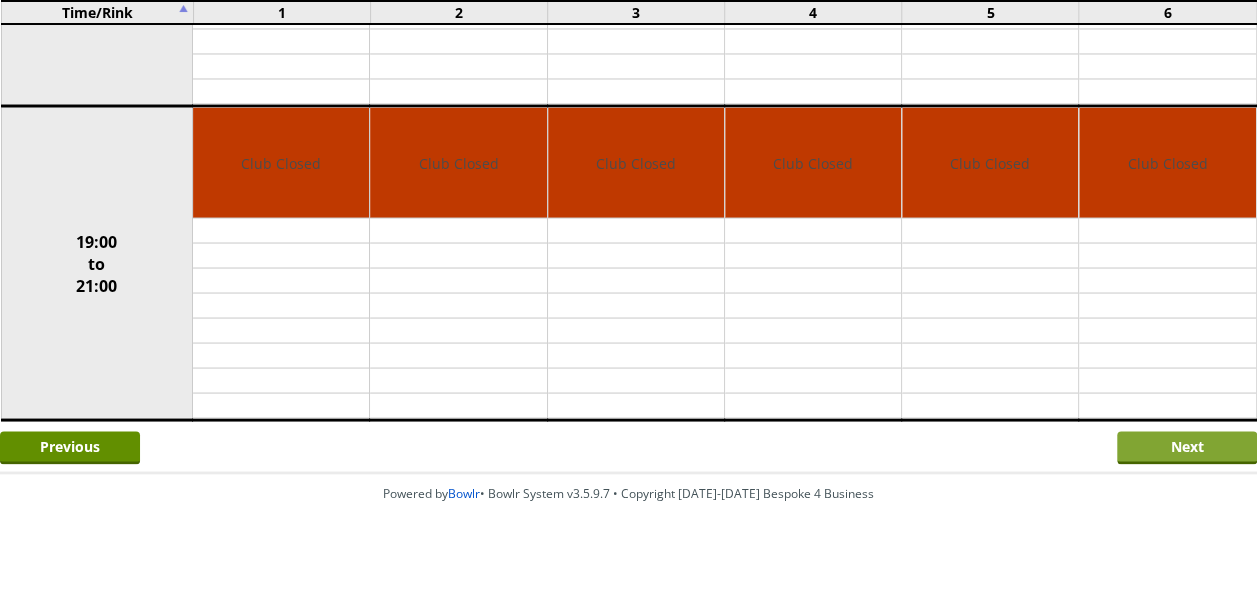 click on "Next" at bounding box center [1187, 447] 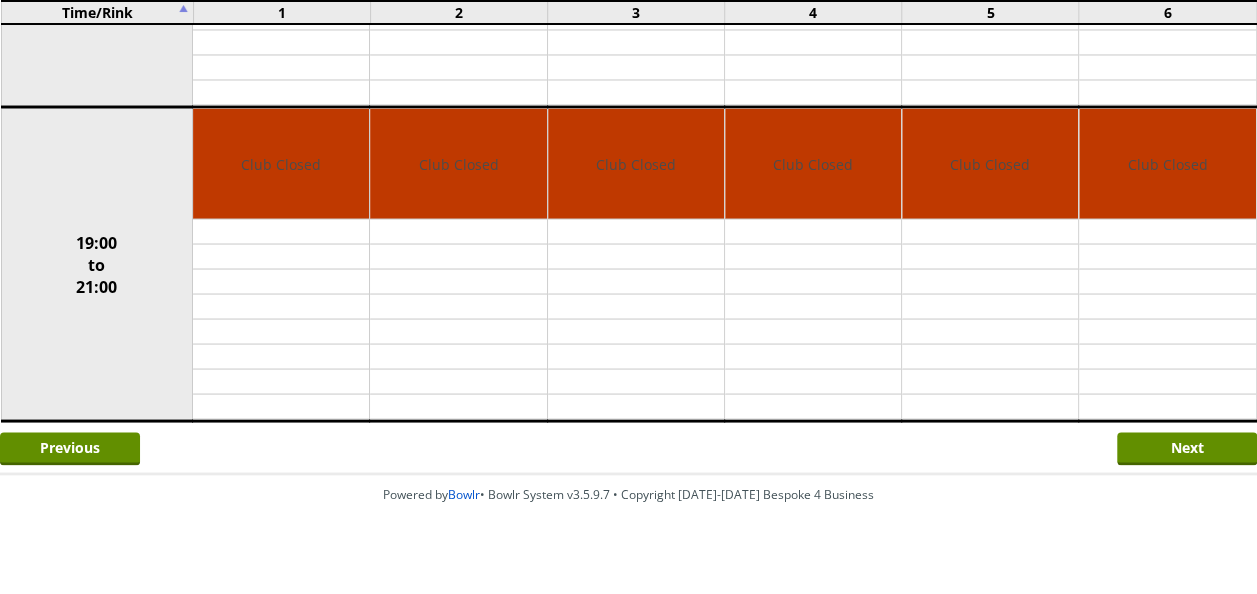 scroll, scrollTop: 1728, scrollLeft: 0, axis: vertical 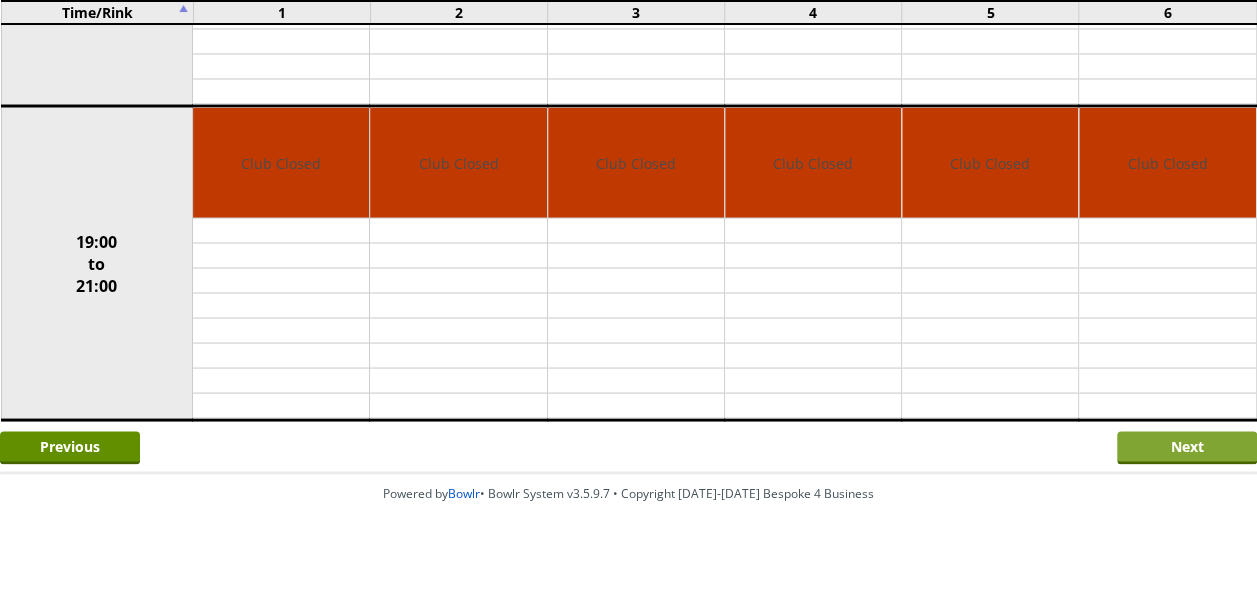 click on "Next" at bounding box center [1187, 447] 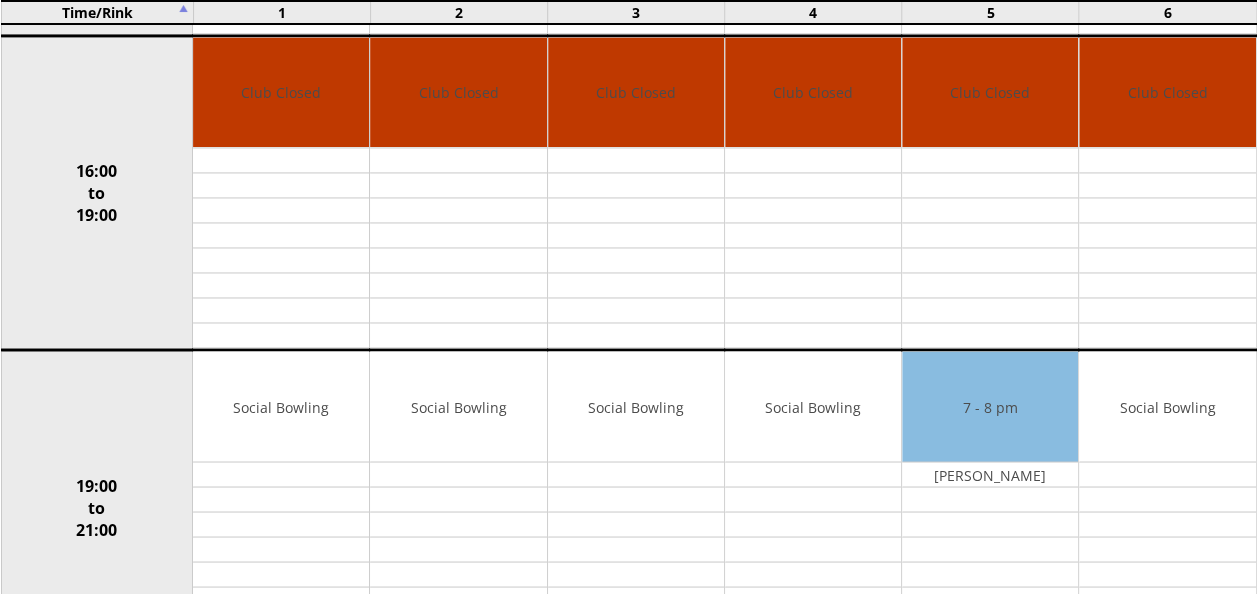 scroll, scrollTop: 1600, scrollLeft: 0, axis: vertical 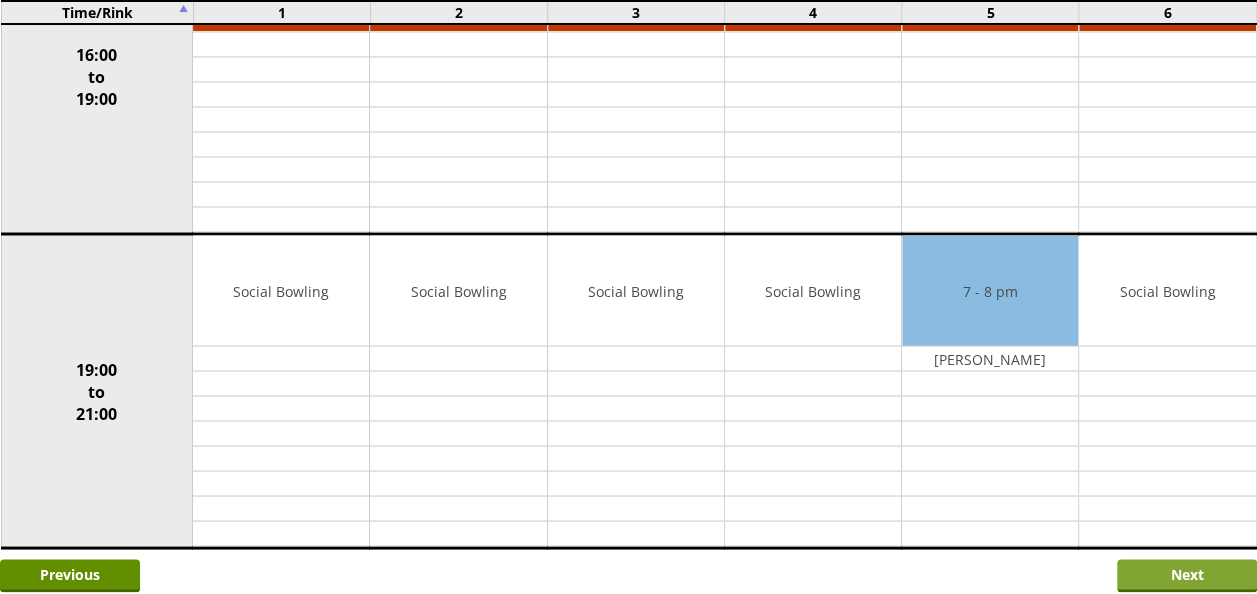 click on "Next" at bounding box center [1187, 575] 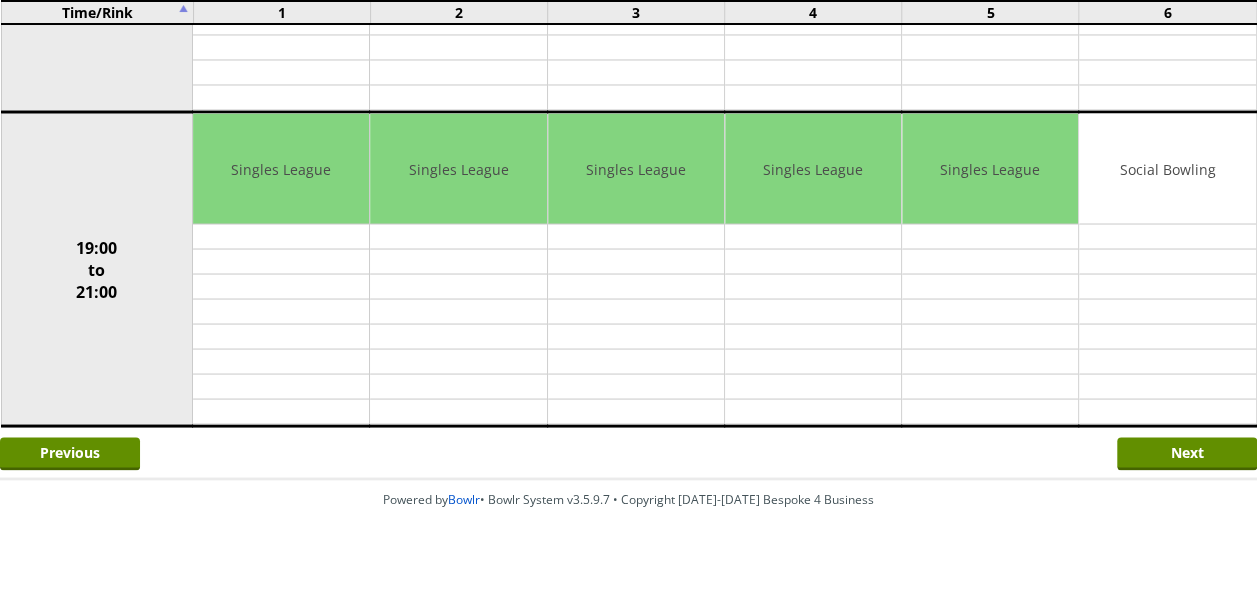 scroll, scrollTop: 1728, scrollLeft: 0, axis: vertical 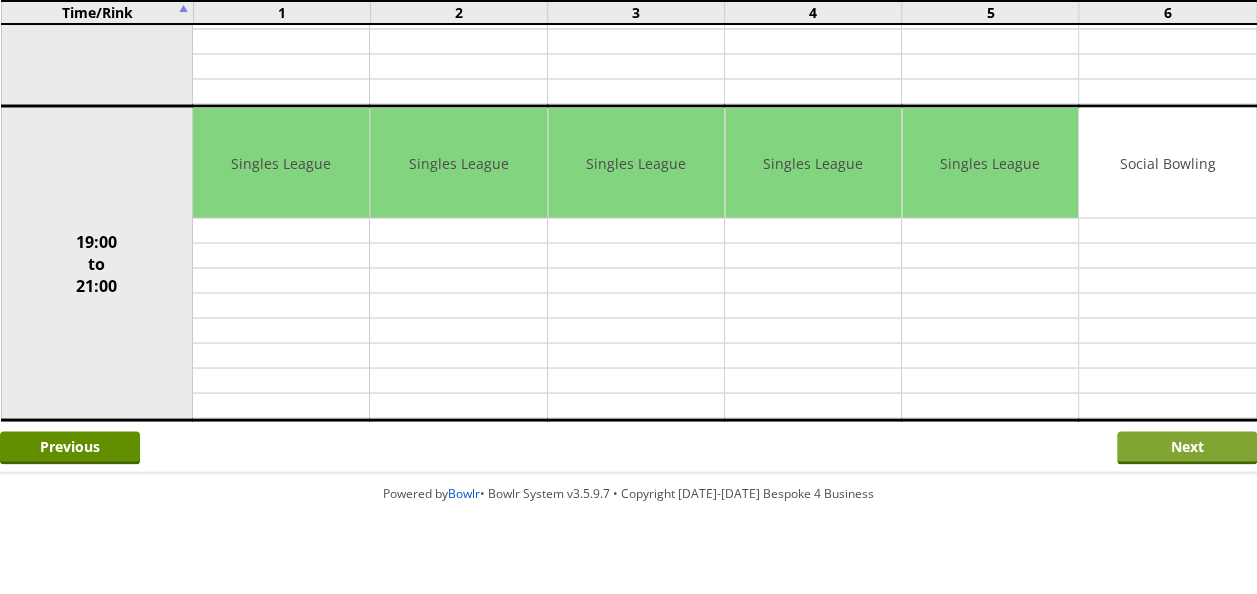 click on "Next" at bounding box center [1187, 447] 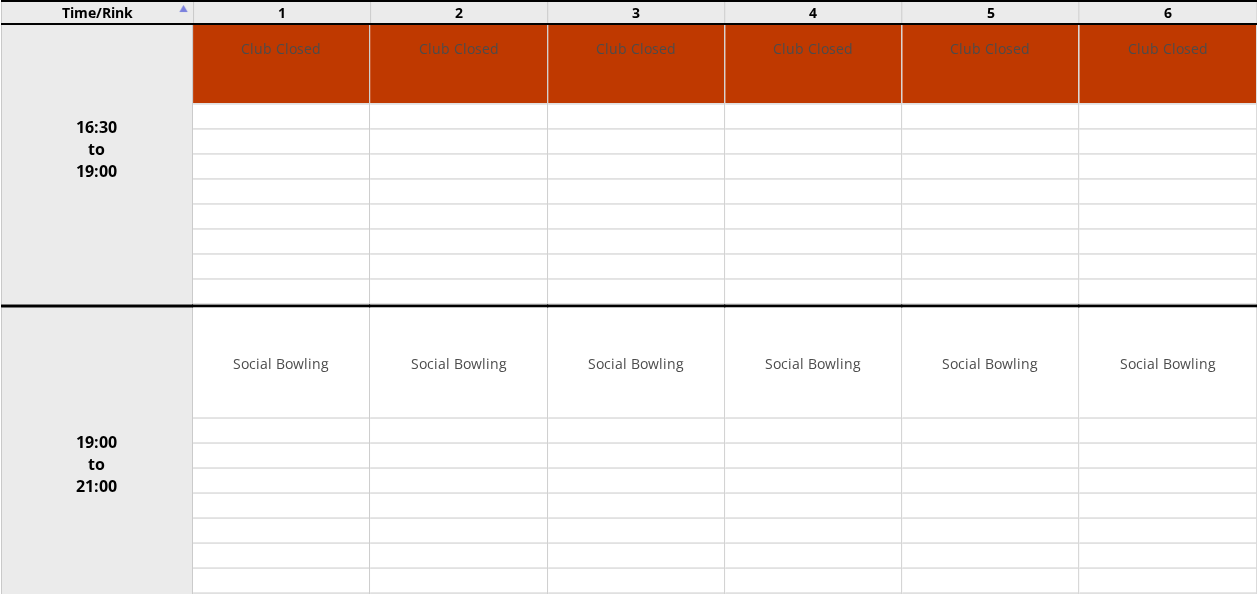 scroll, scrollTop: 1700, scrollLeft: 0, axis: vertical 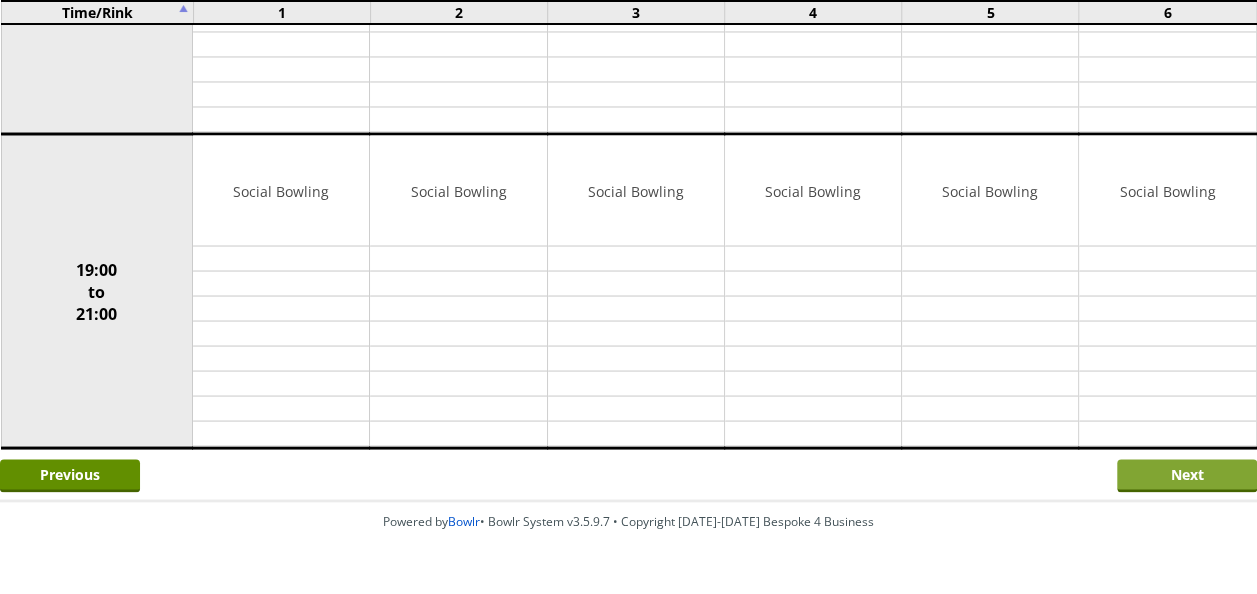click on "Next" at bounding box center (1187, 475) 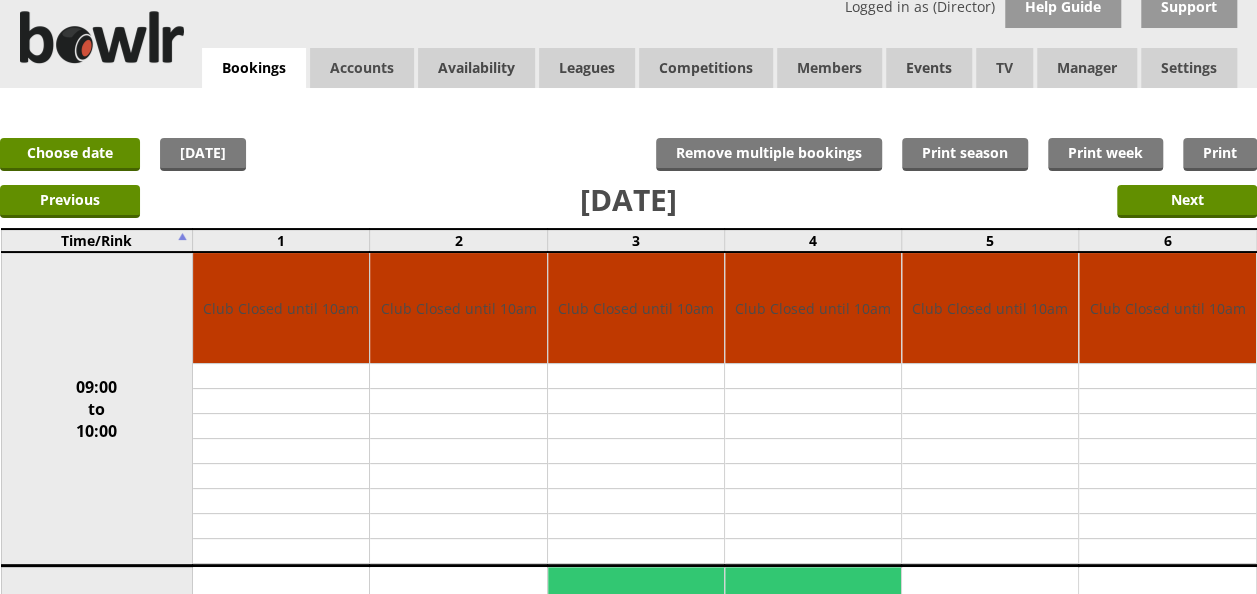 scroll, scrollTop: 0, scrollLeft: 0, axis: both 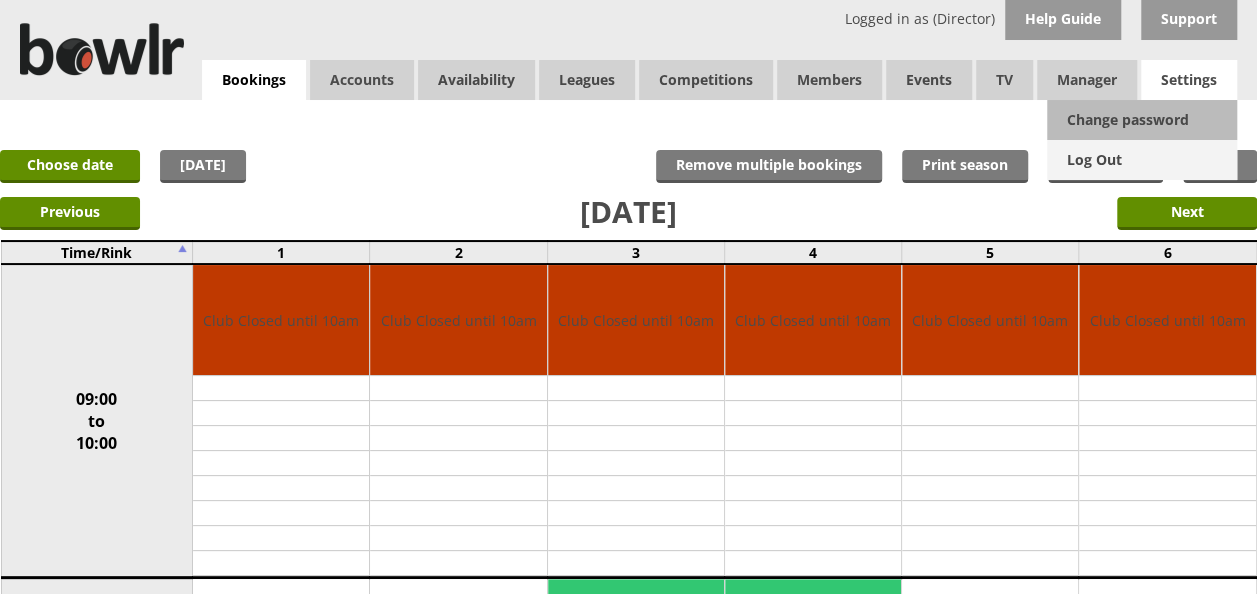 click on "Log Out" at bounding box center (1142, 160) 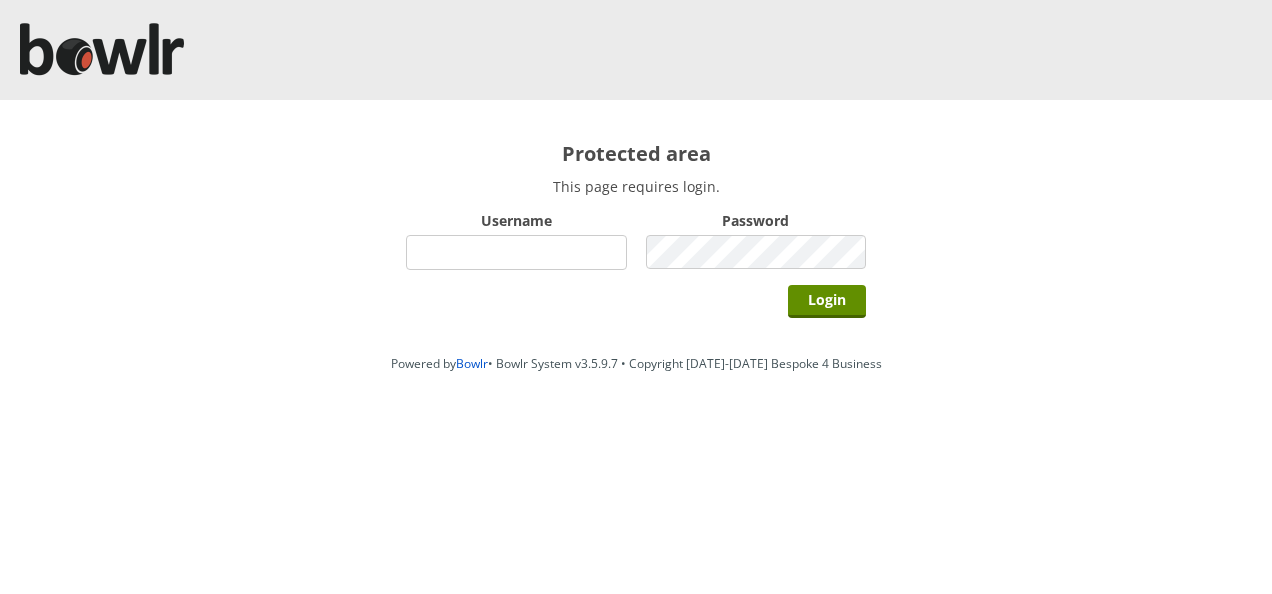 scroll, scrollTop: 0, scrollLeft: 0, axis: both 